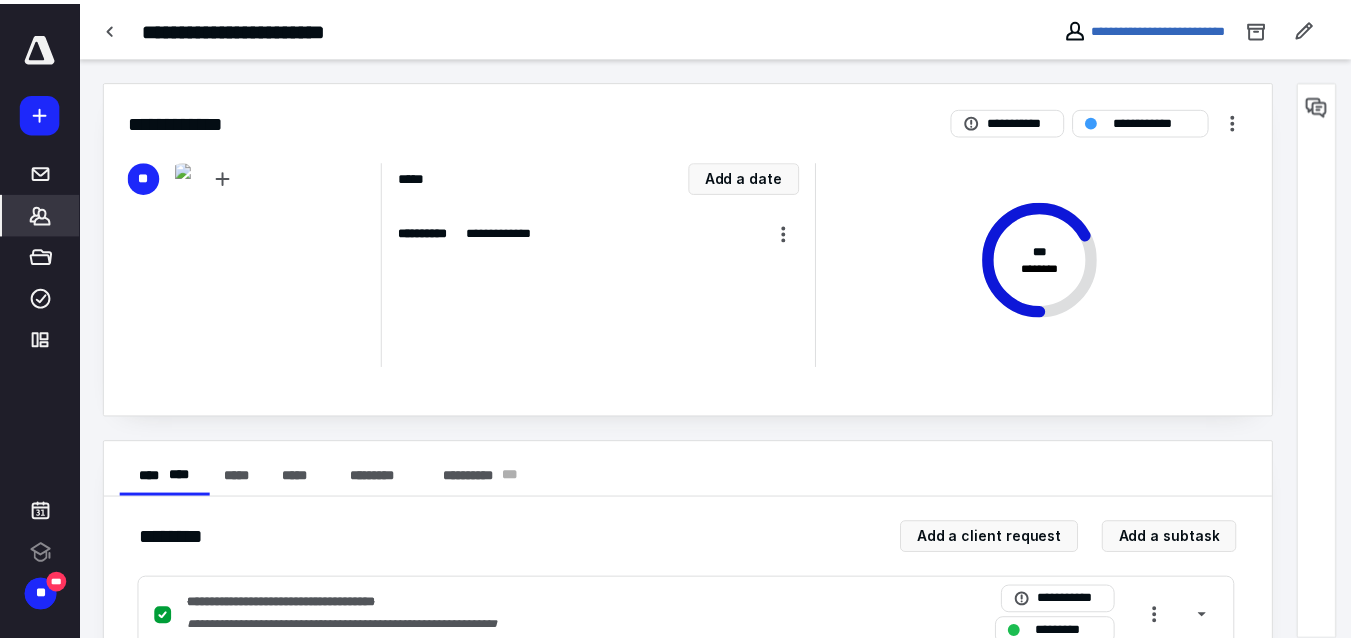 scroll, scrollTop: 0, scrollLeft: 0, axis: both 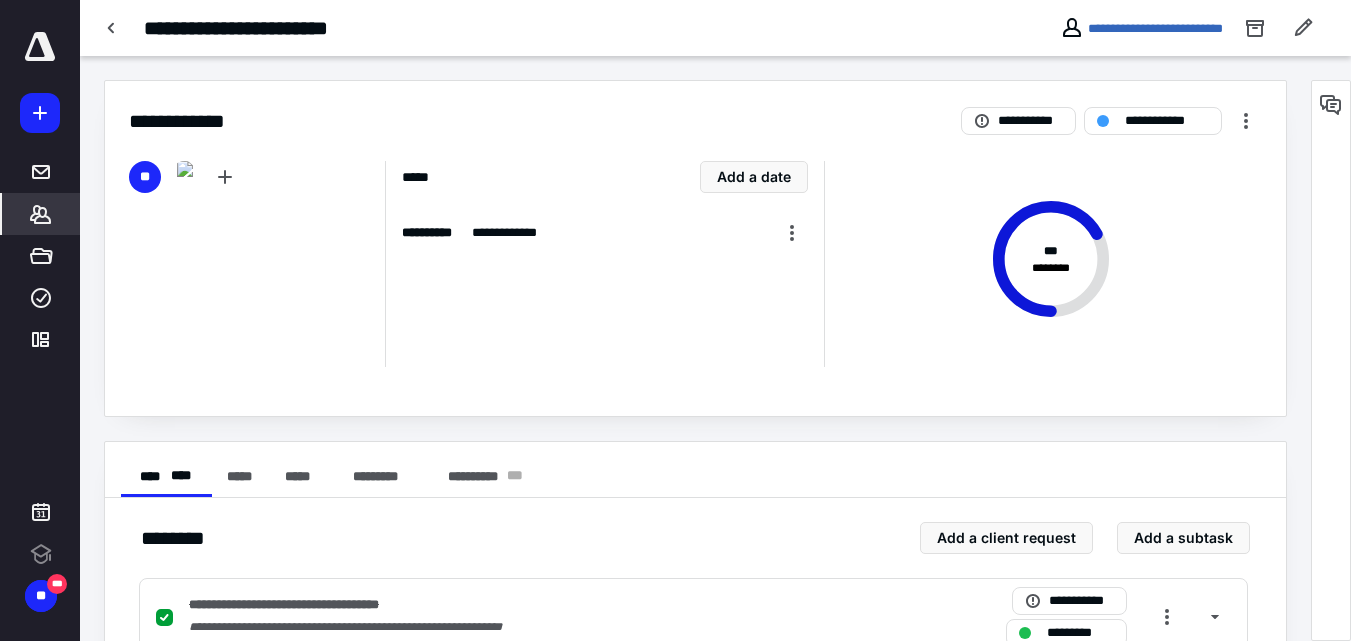 click 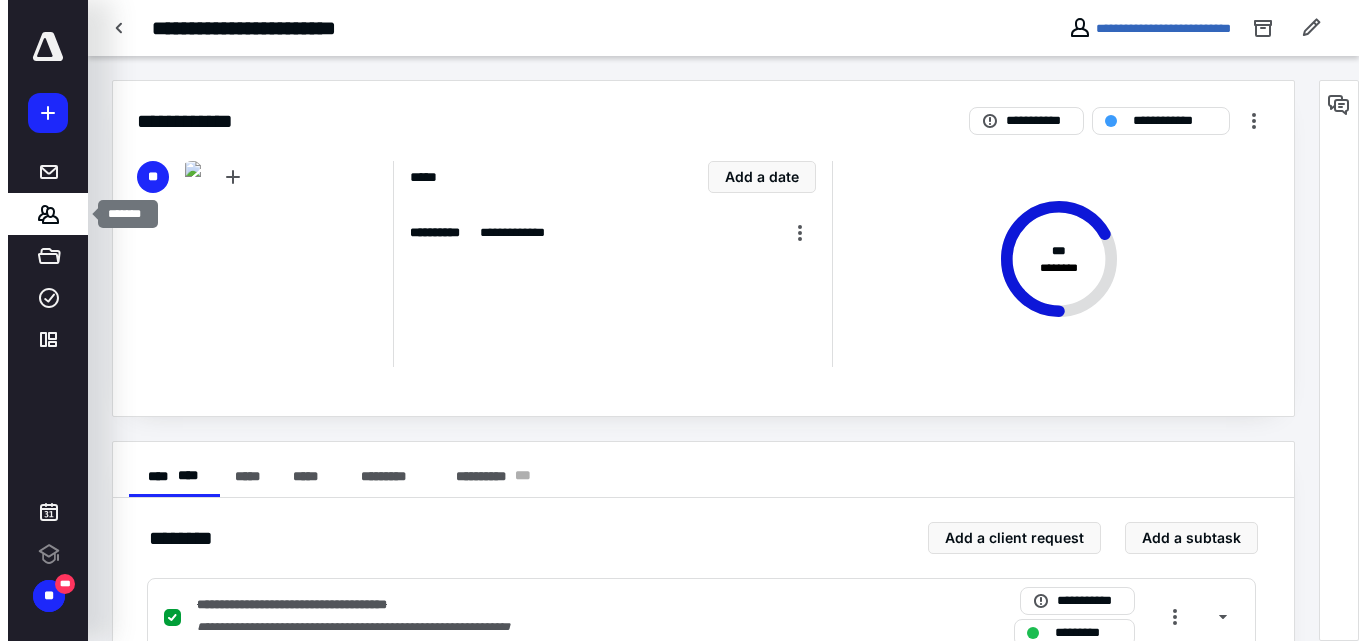 scroll, scrollTop: 0, scrollLeft: 0, axis: both 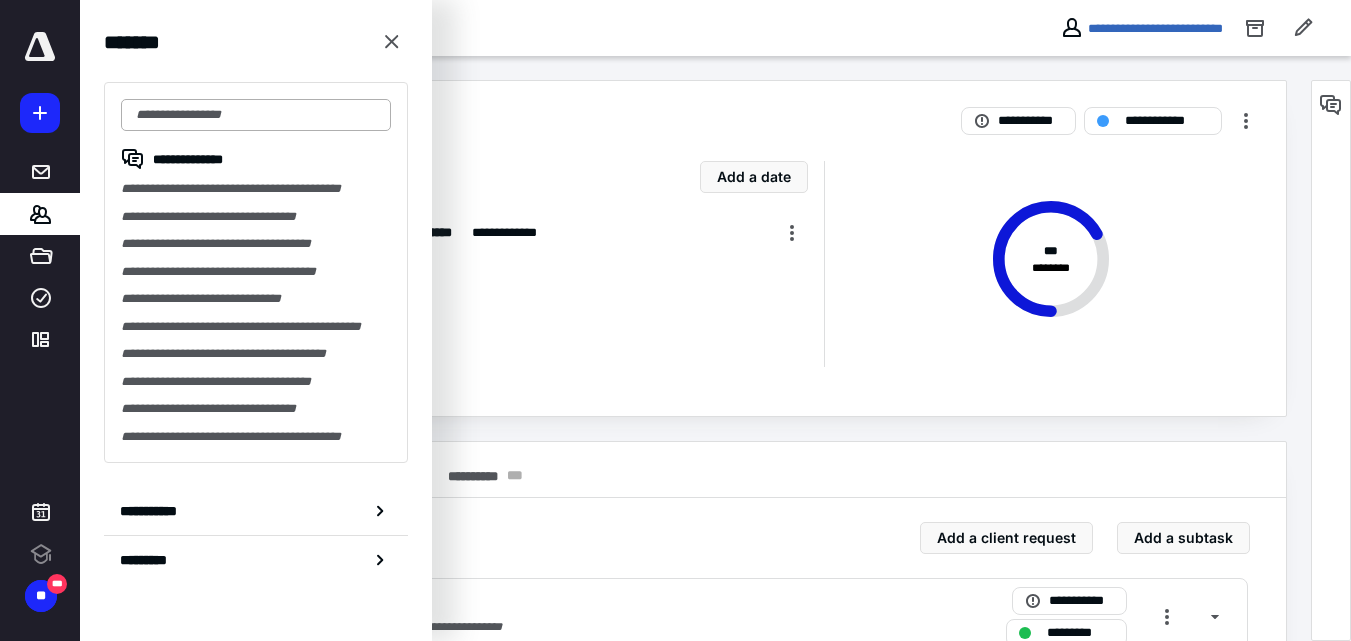 click at bounding box center [256, 115] 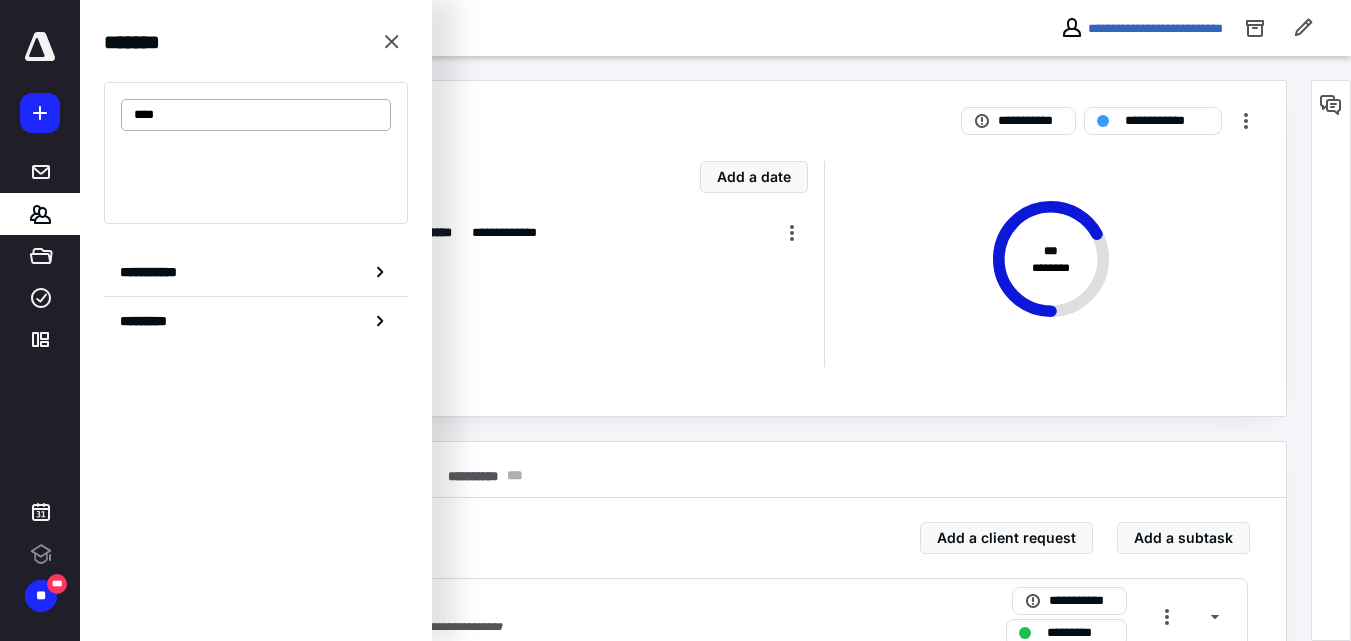 type on "*****" 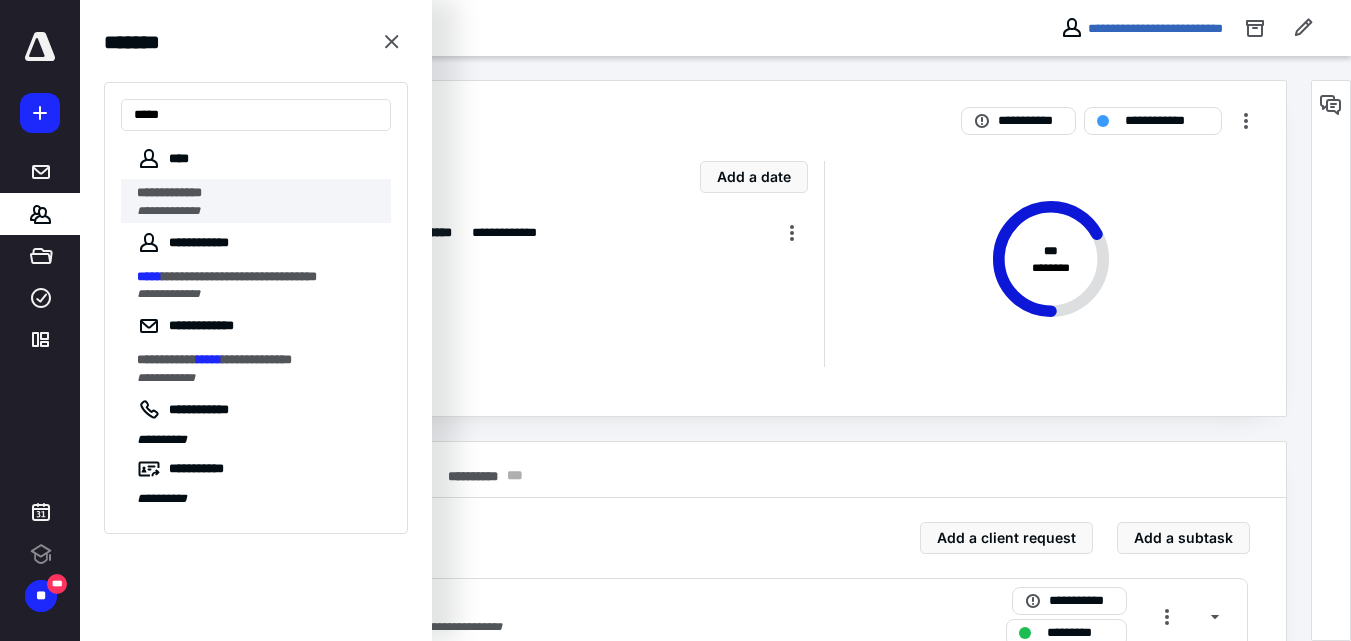 click on "**********" at bounding box center [169, 192] 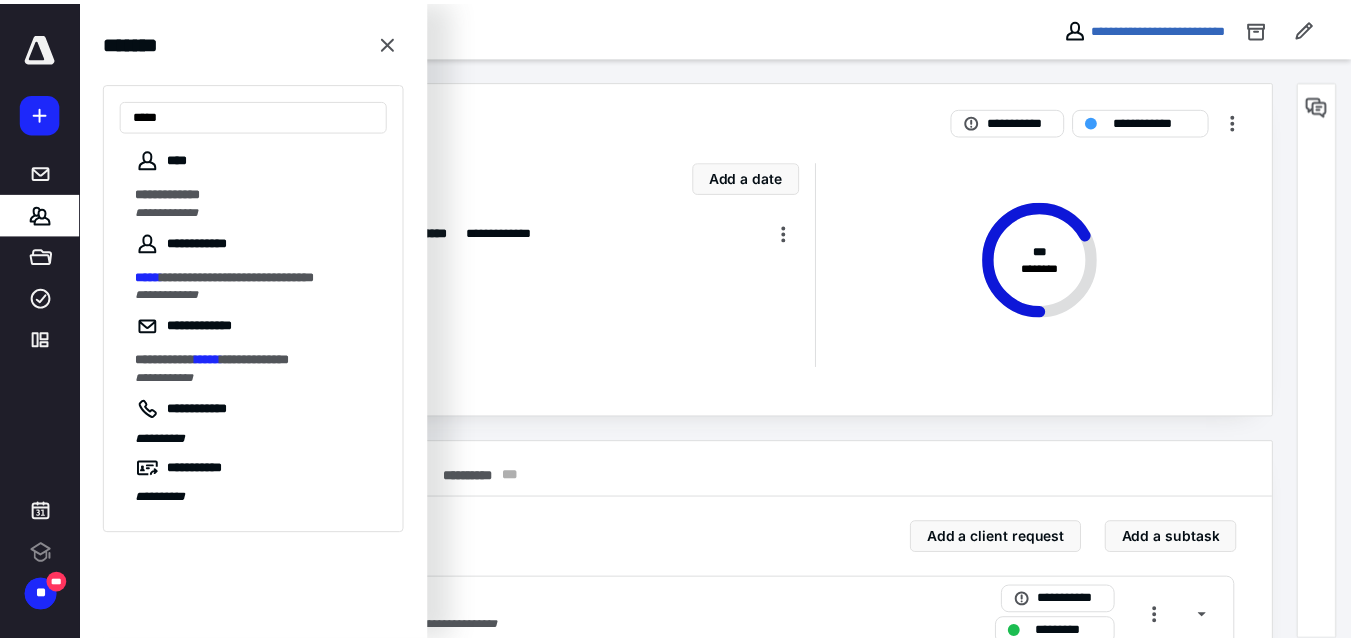 scroll, scrollTop: 0, scrollLeft: 0, axis: both 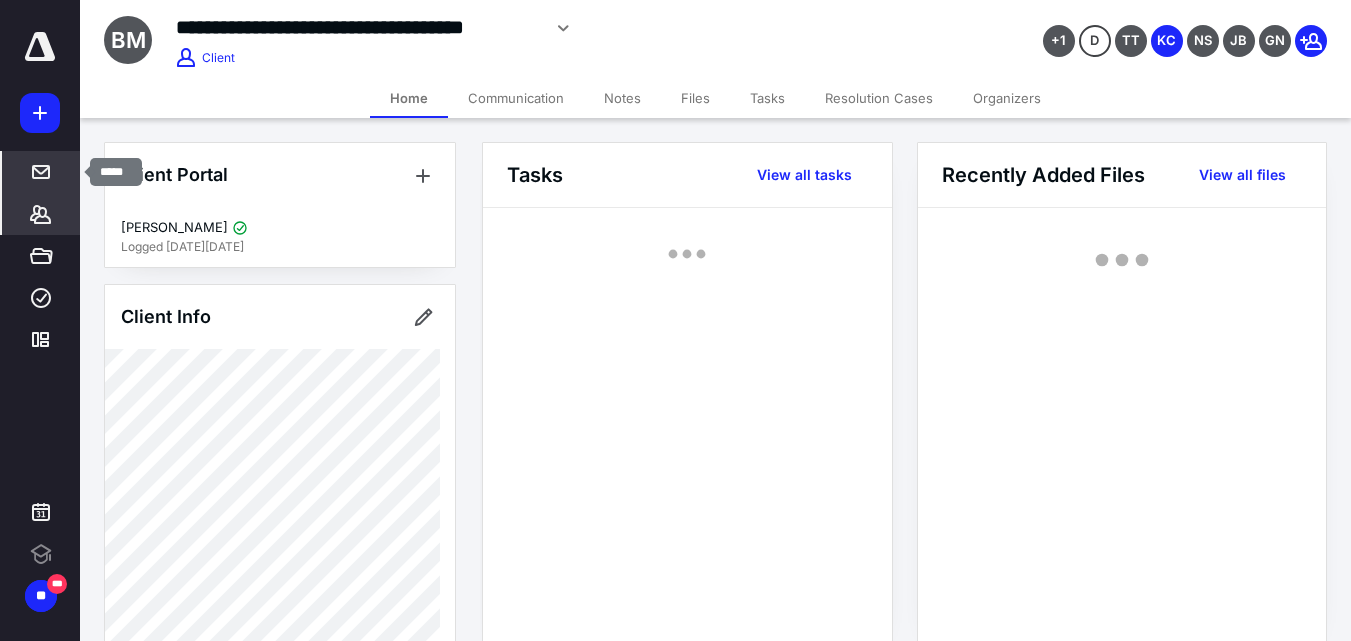 drag, startPoint x: 48, startPoint y: 159, endPoint x: 66, endPoint y: 165, distance: 18.973665 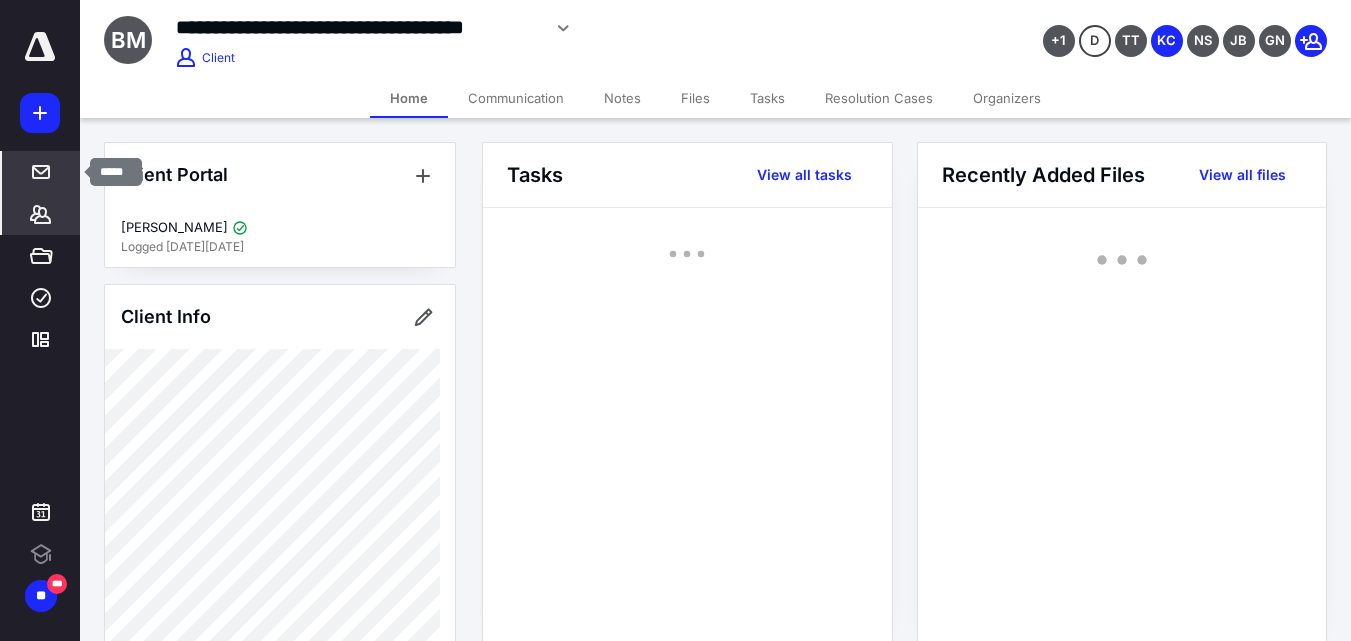click at bounding box center (41, 172) 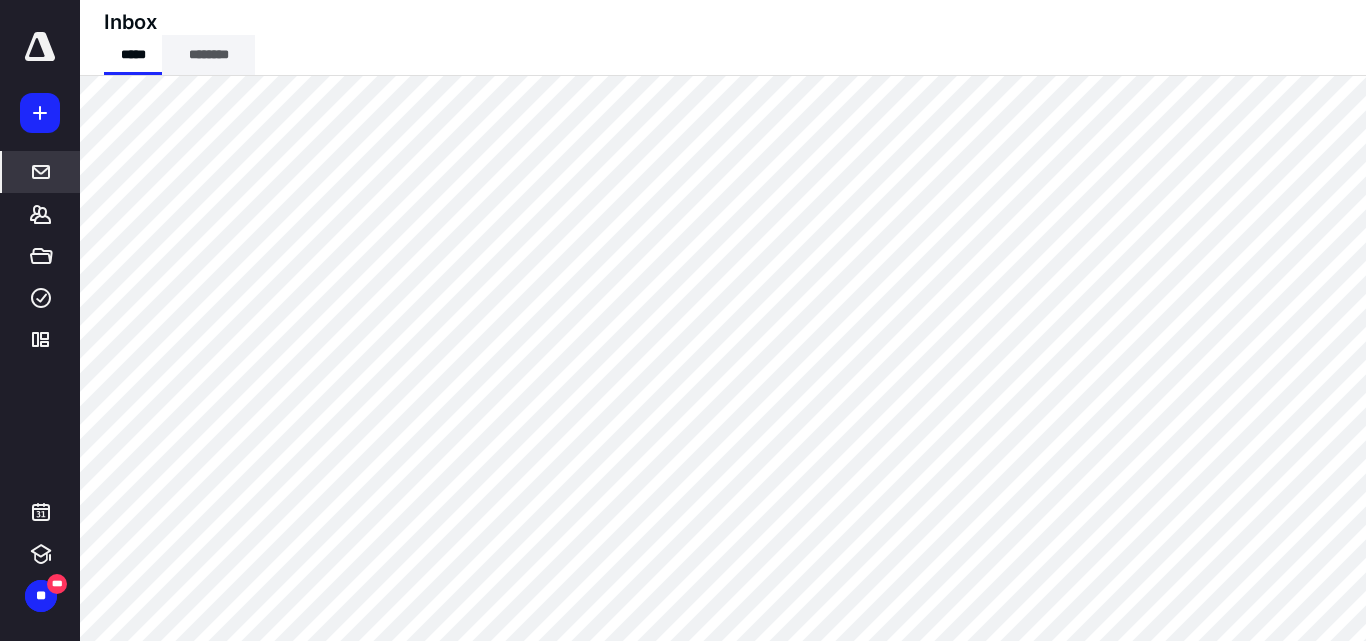click on "********" at bounding box center [208, 55] 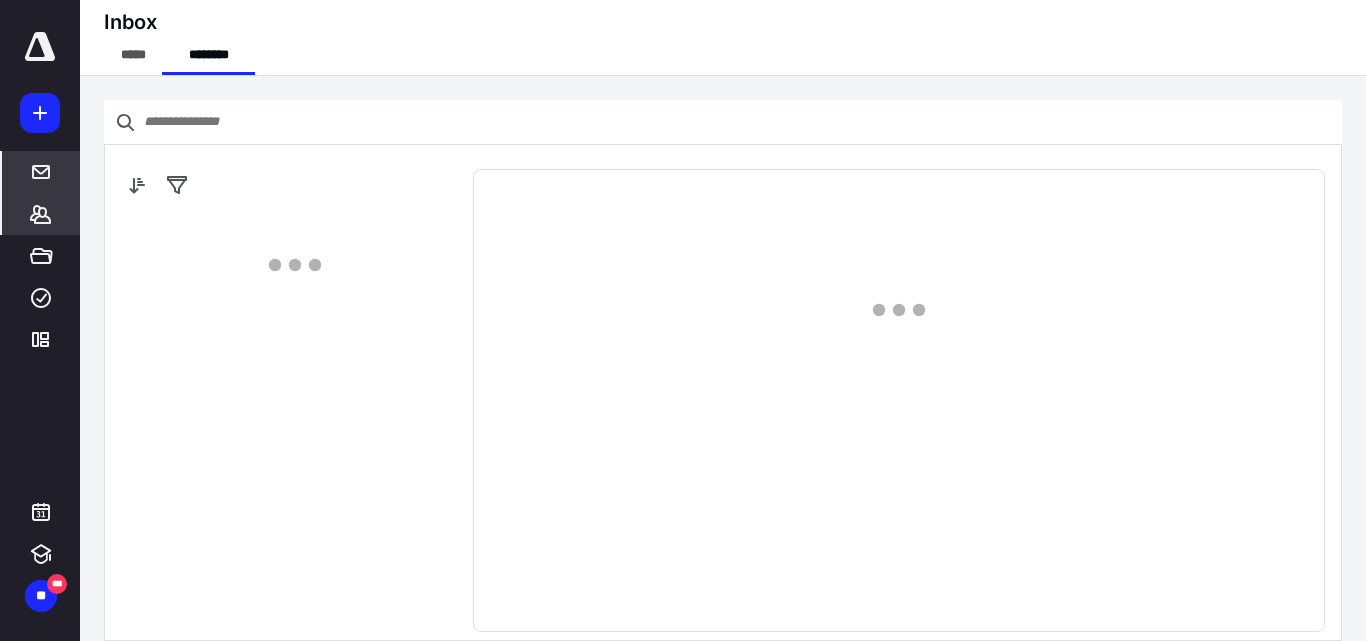 click 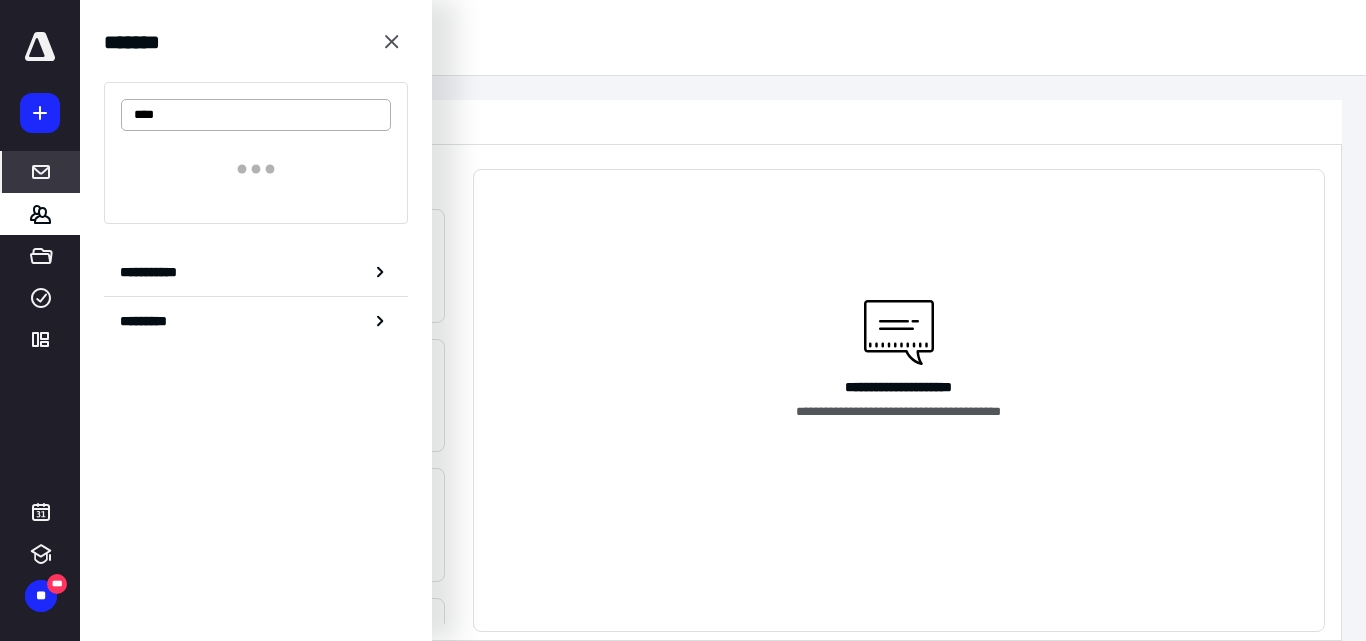 type on "*****" 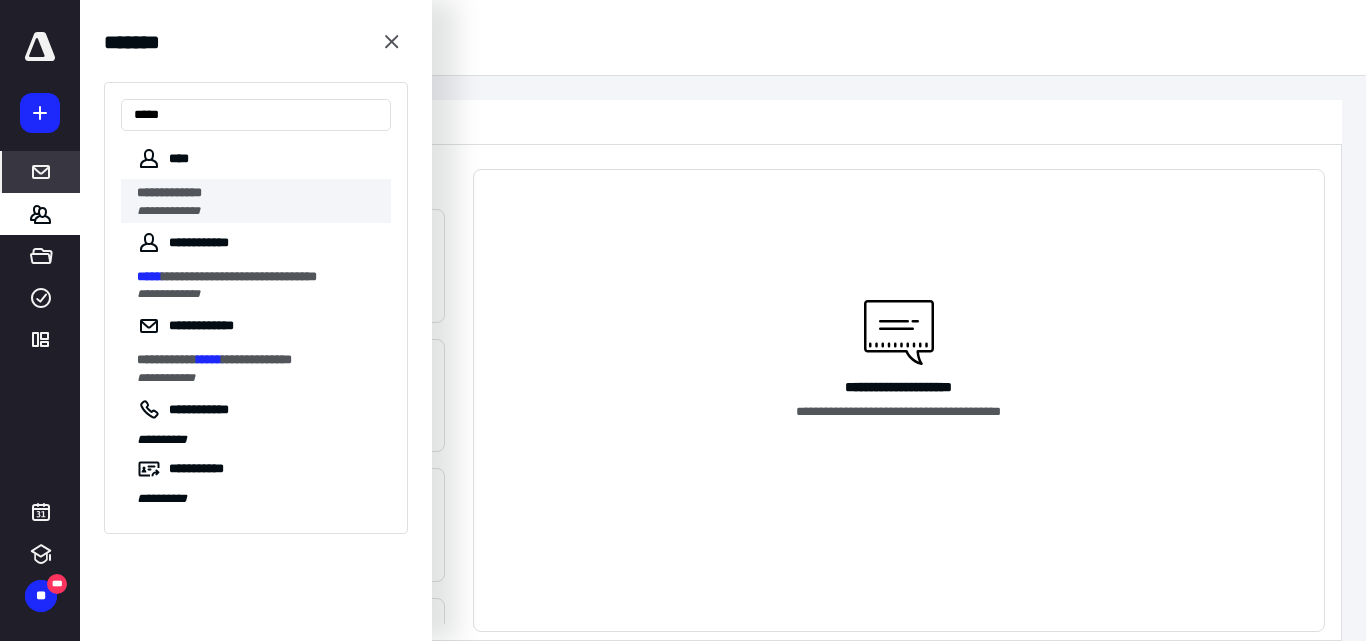 click on "**********" at bounding box center (168, 211) 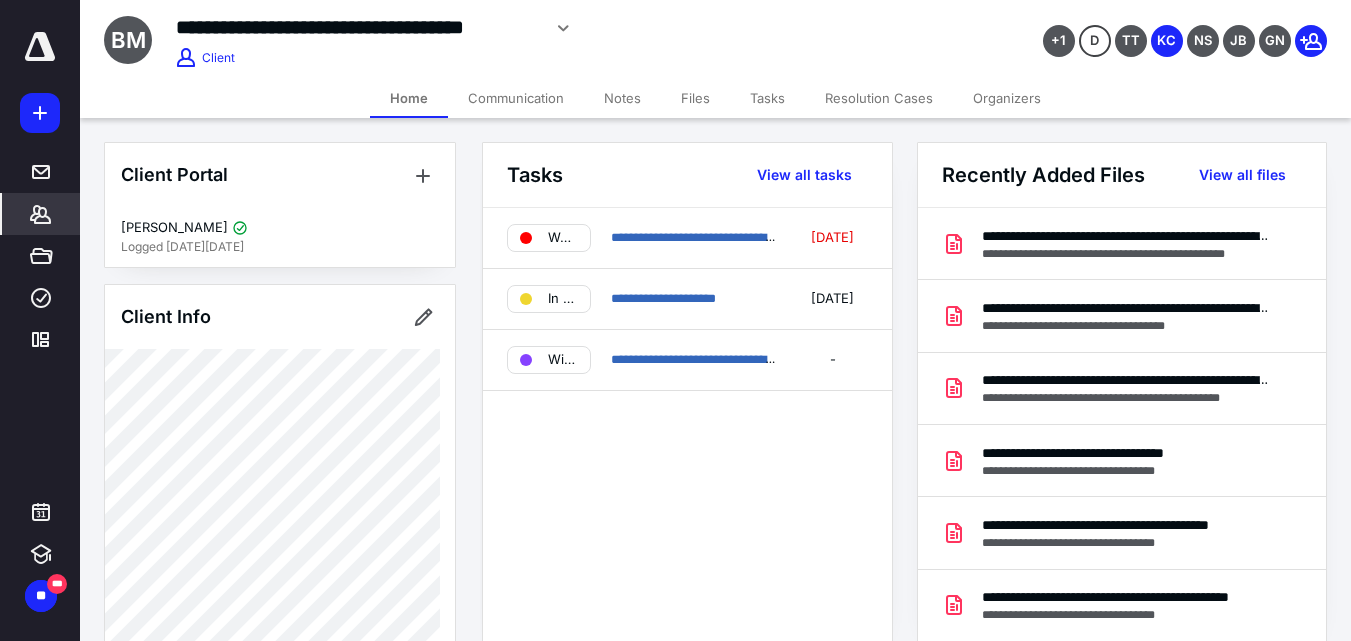click on "Tasks" at bounding box center [767, 98] 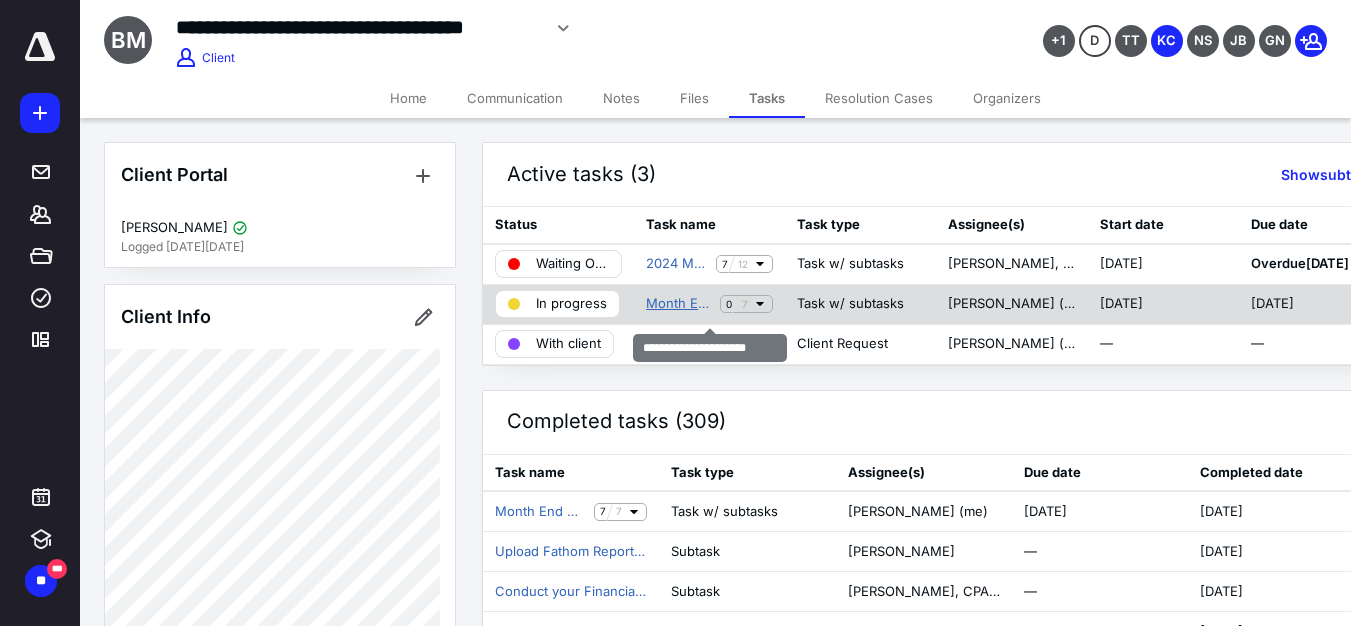 click on "Month End Close - DSP" at bounding box center [679, 304] 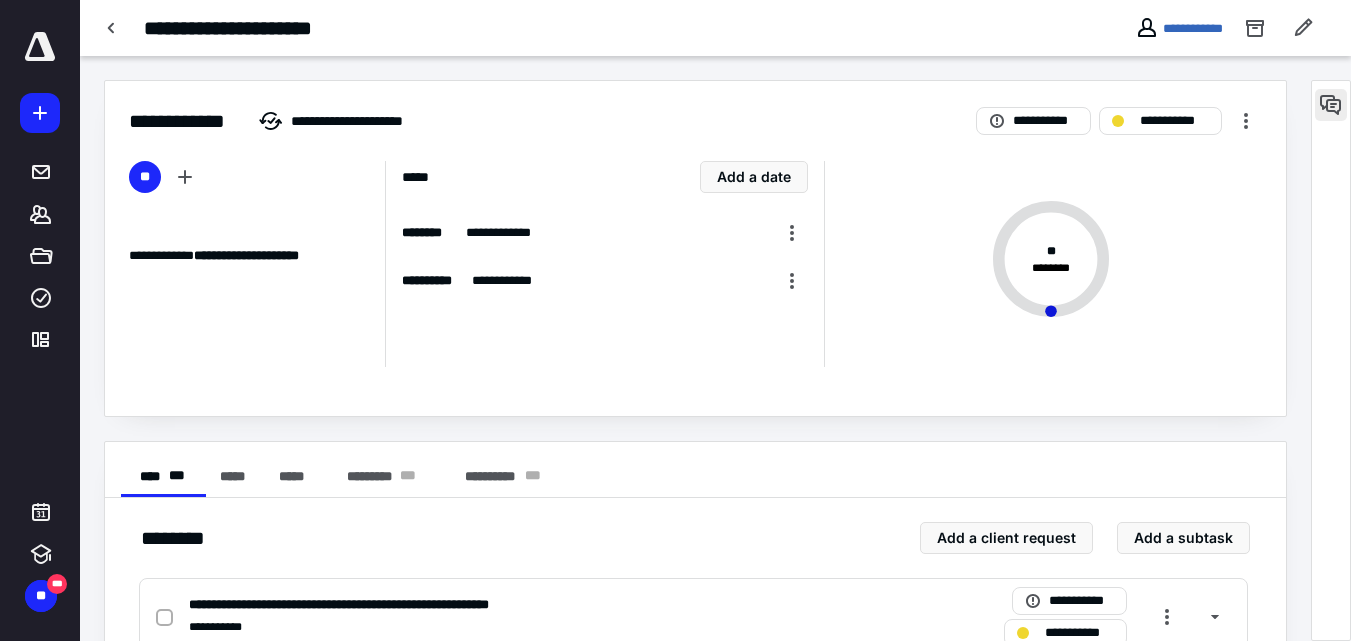 click at bounding box center (1331, 105) 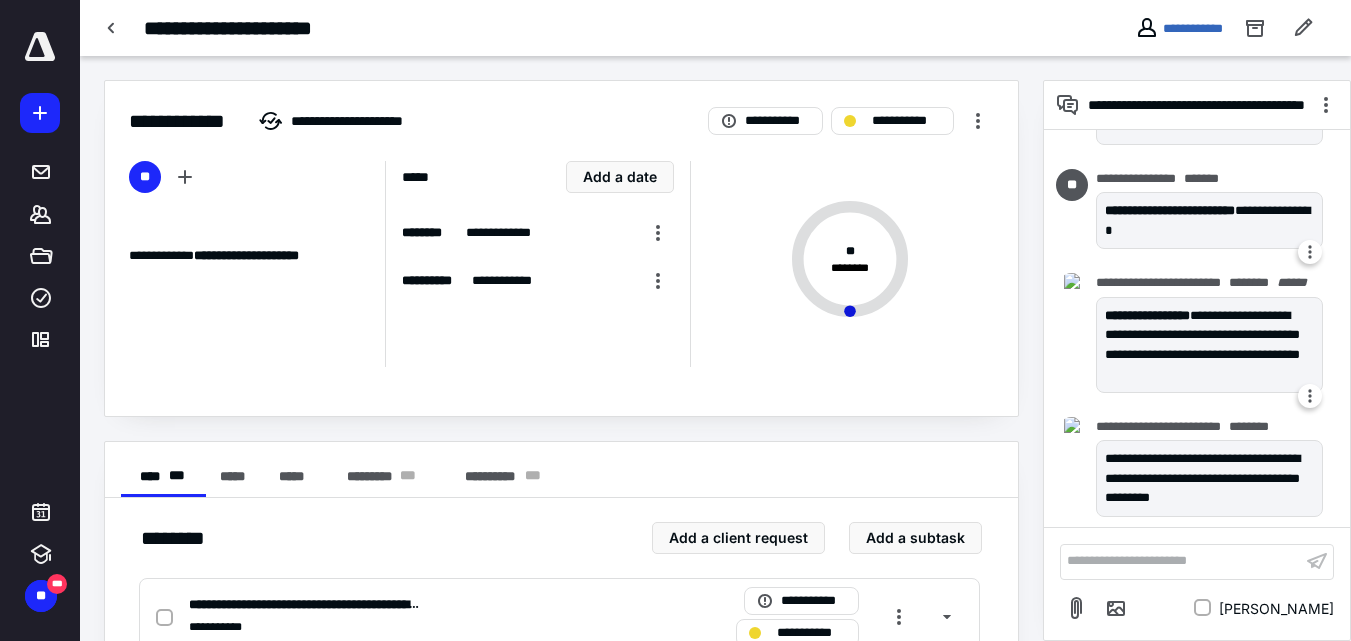 scroll, scrollTop: 268, scrollLeft: 0, axis: vertical 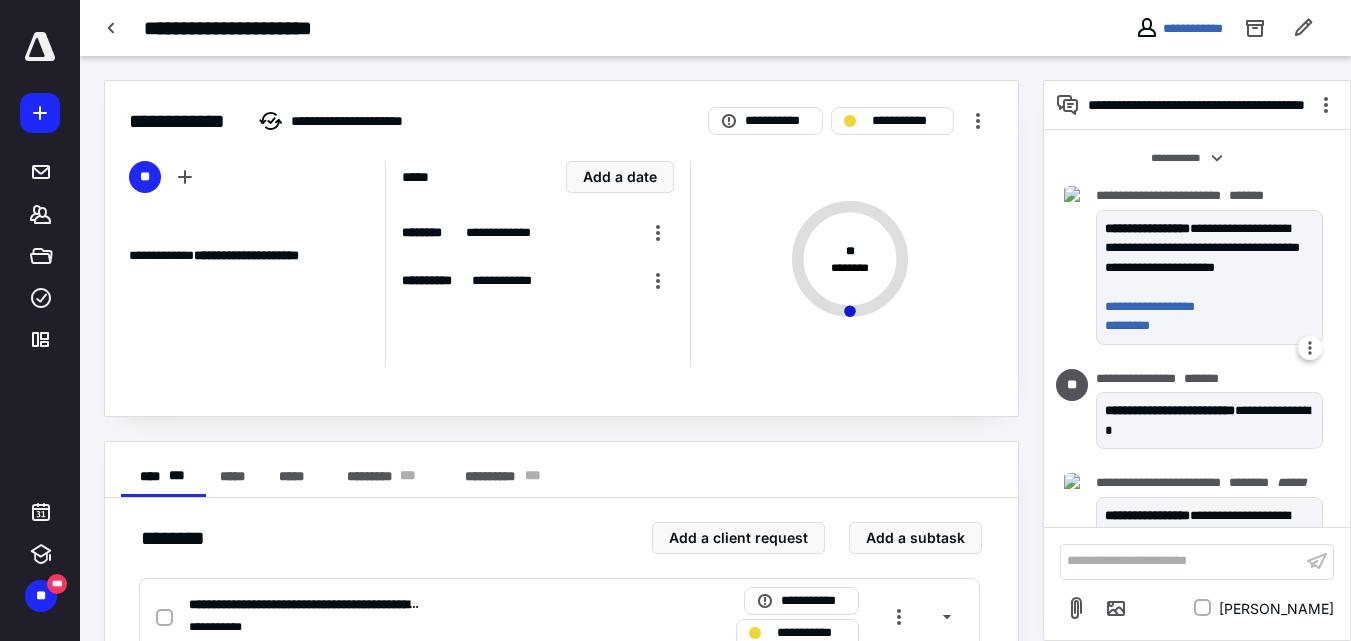 drag, startPoint x: 1140, startPoint y: 326, endPoint x: 906, endPoint y: 289, distance: 236.90715 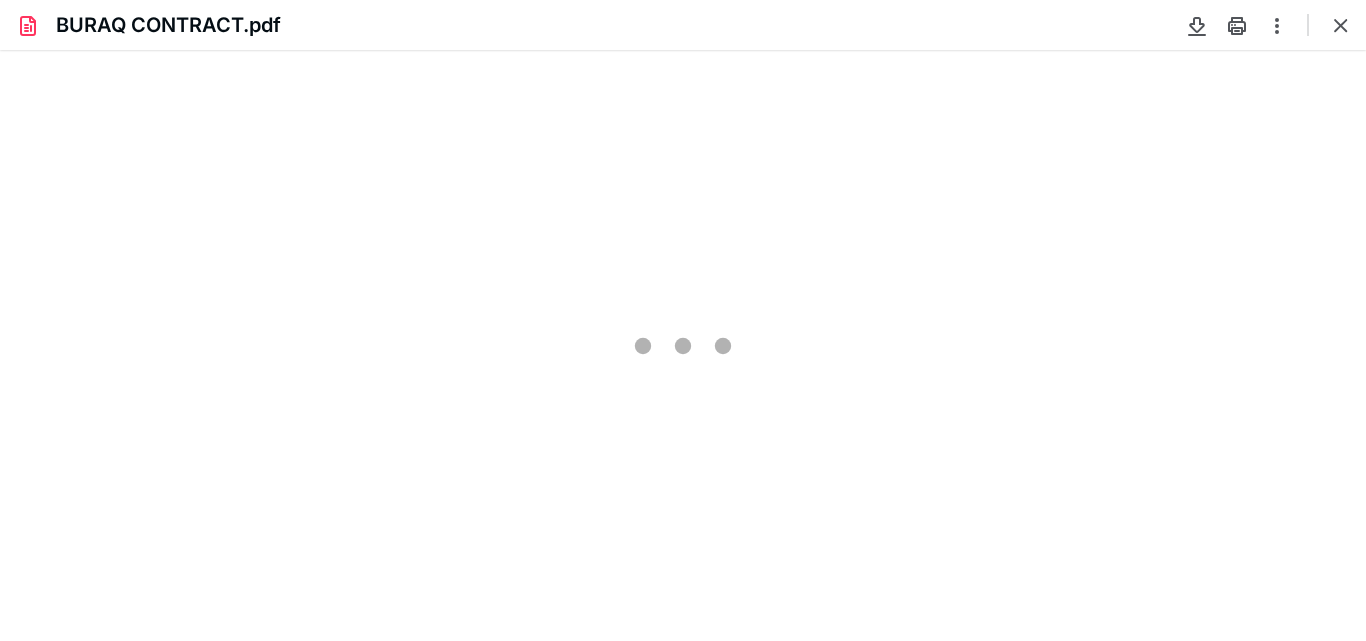 scroll, scrollTop: 0, scrollLeft: 0, axis: both 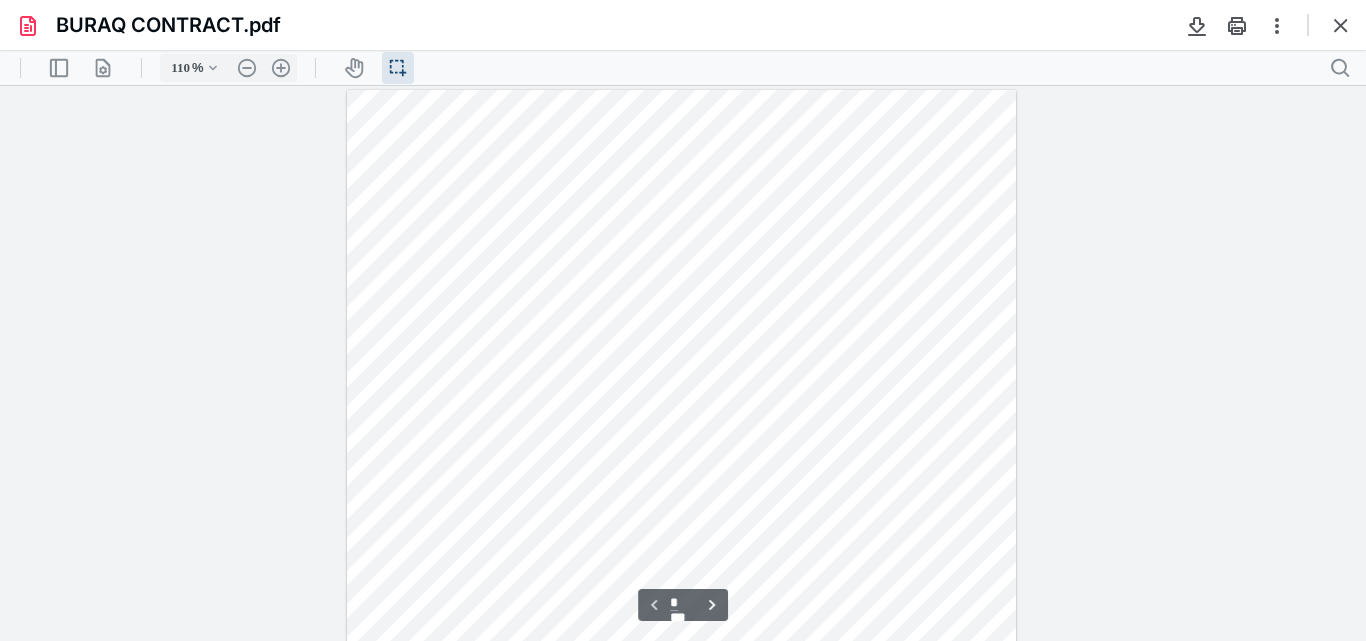 type on "135" 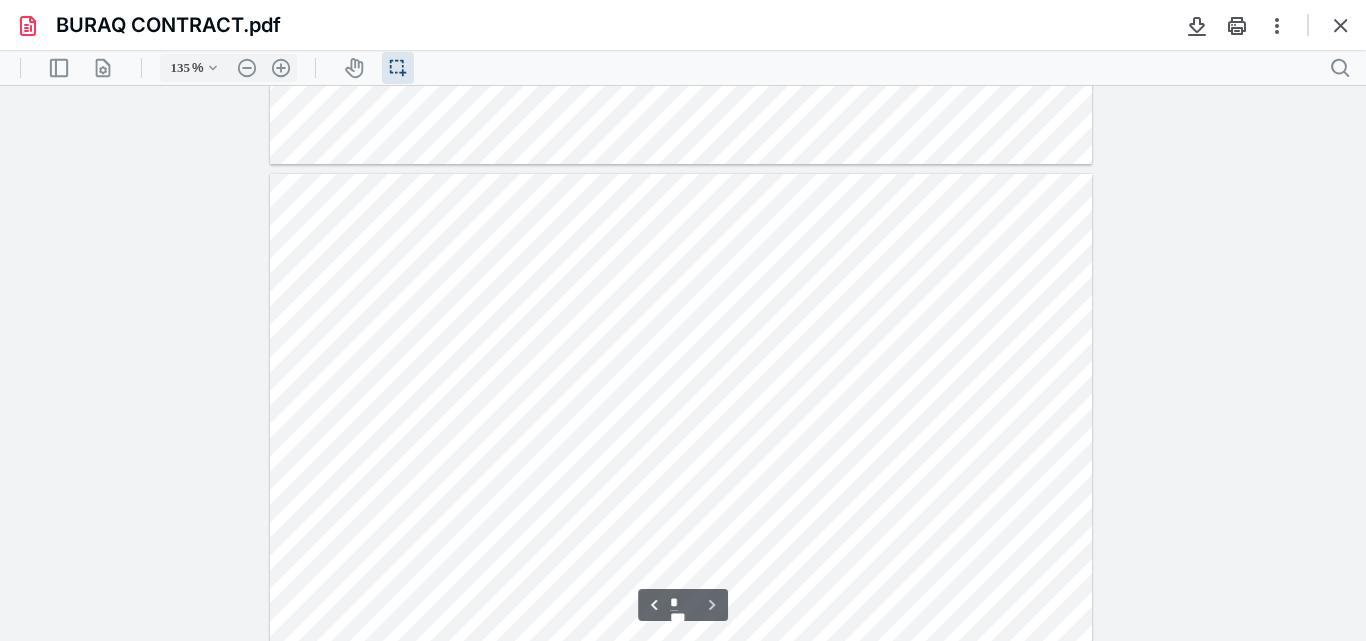 scroll, scrollTop: 3339, scrollLeft: 0, axis: vertical 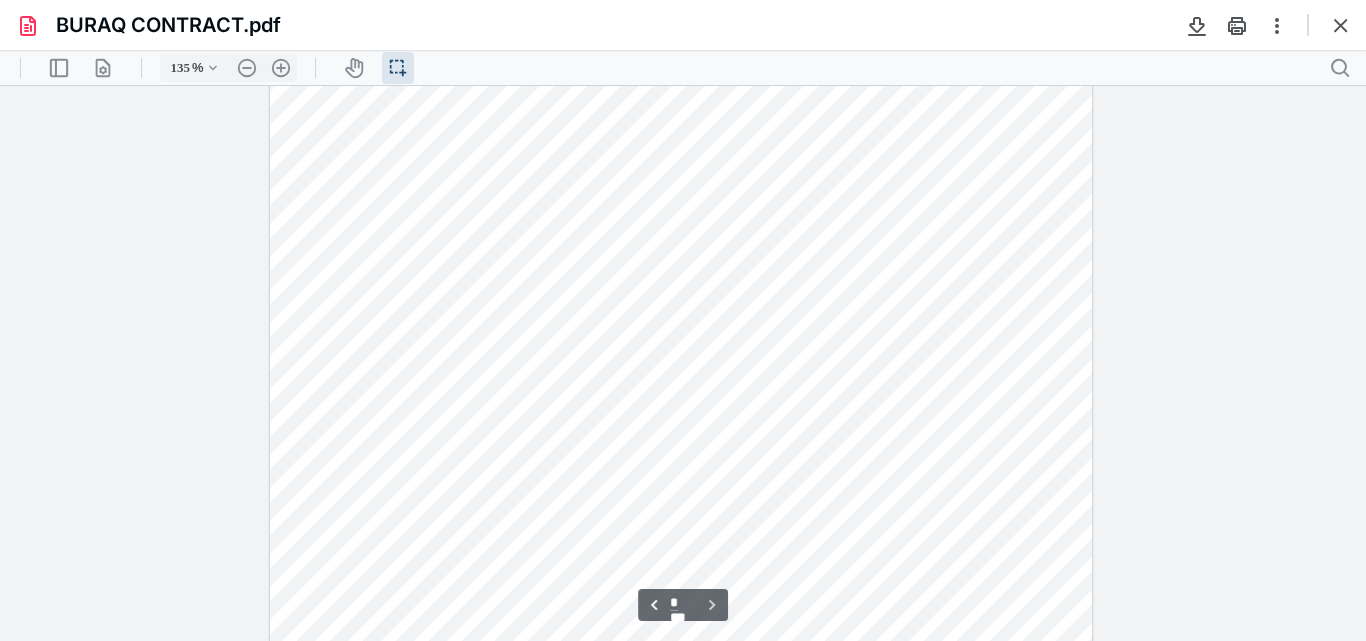 click at bounding box center (681, 506) 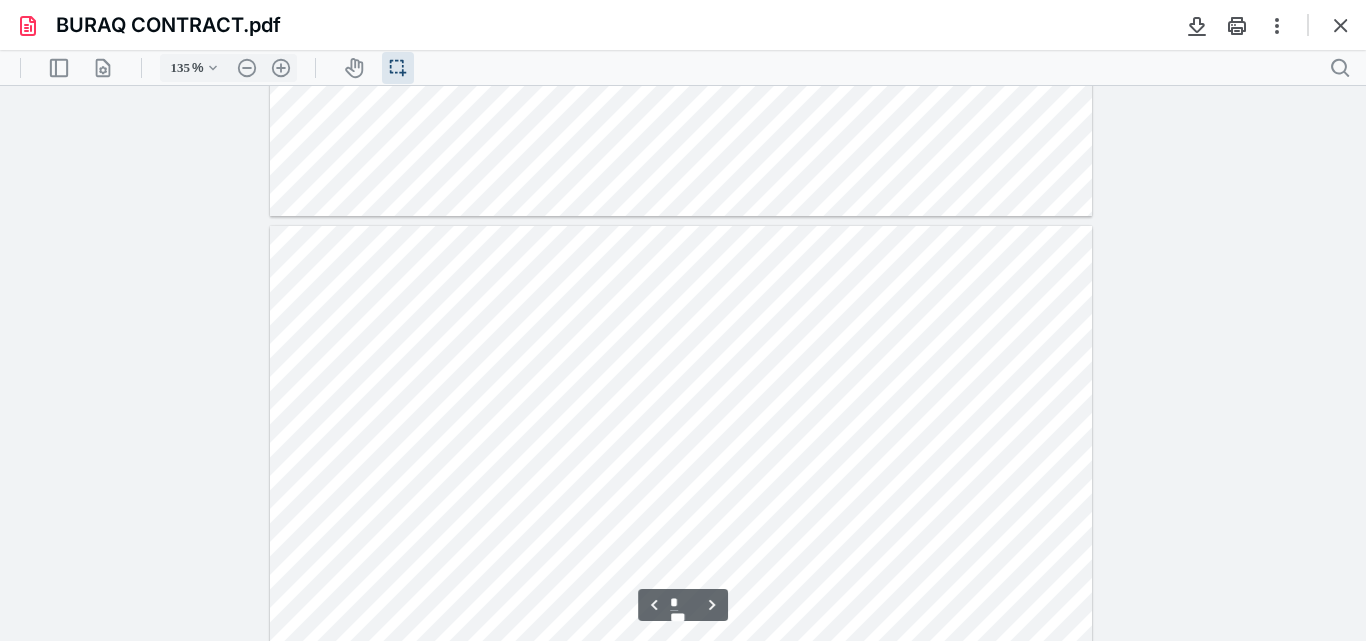 type on "*" 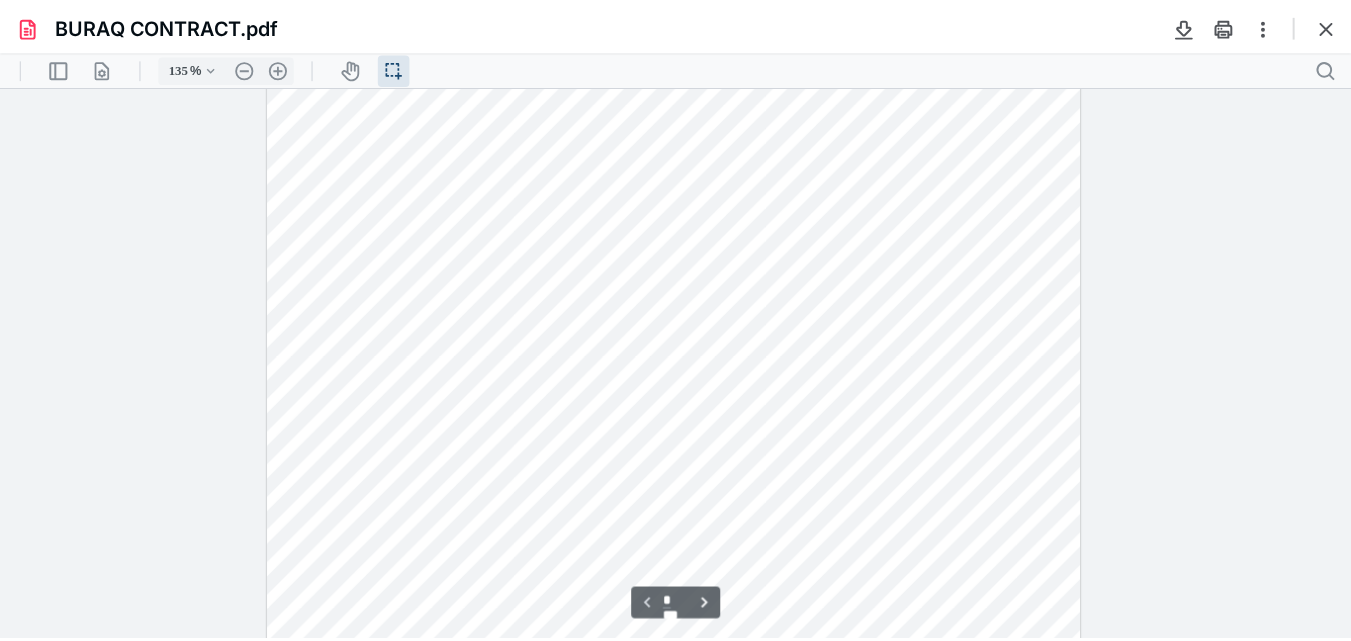 scroll, scrollTop: 0, scrollLeft: 0, axis: both 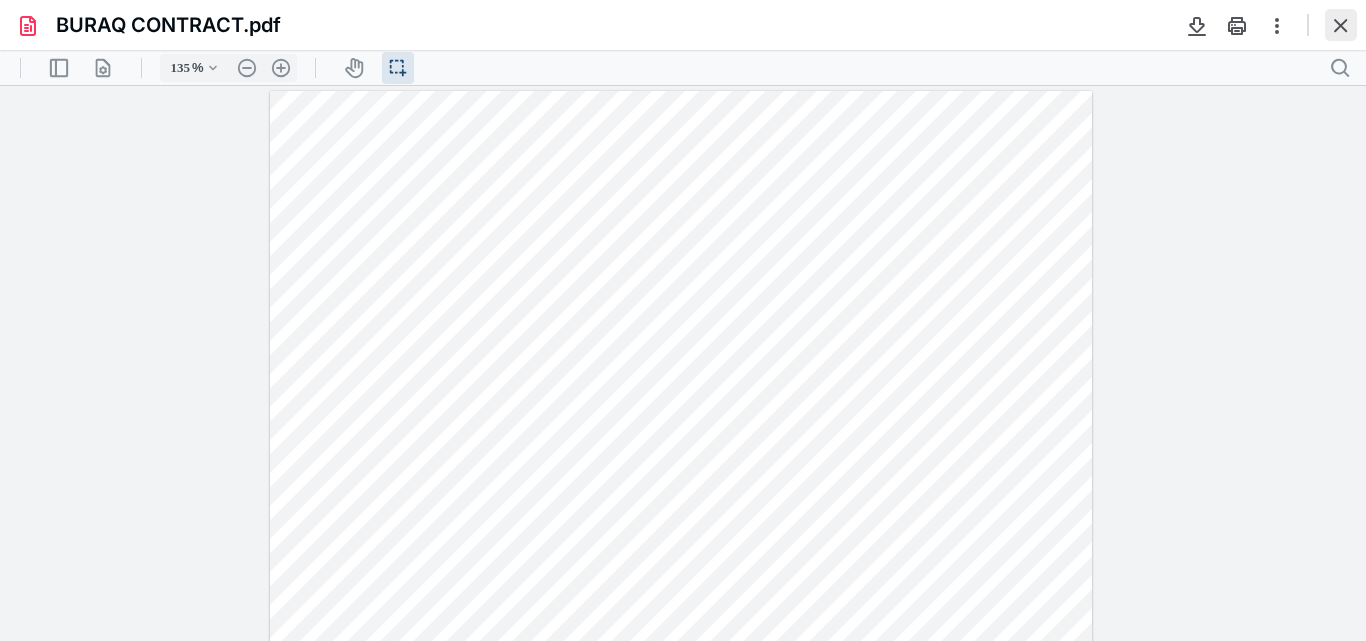 click at bounding box center (1341, 25) 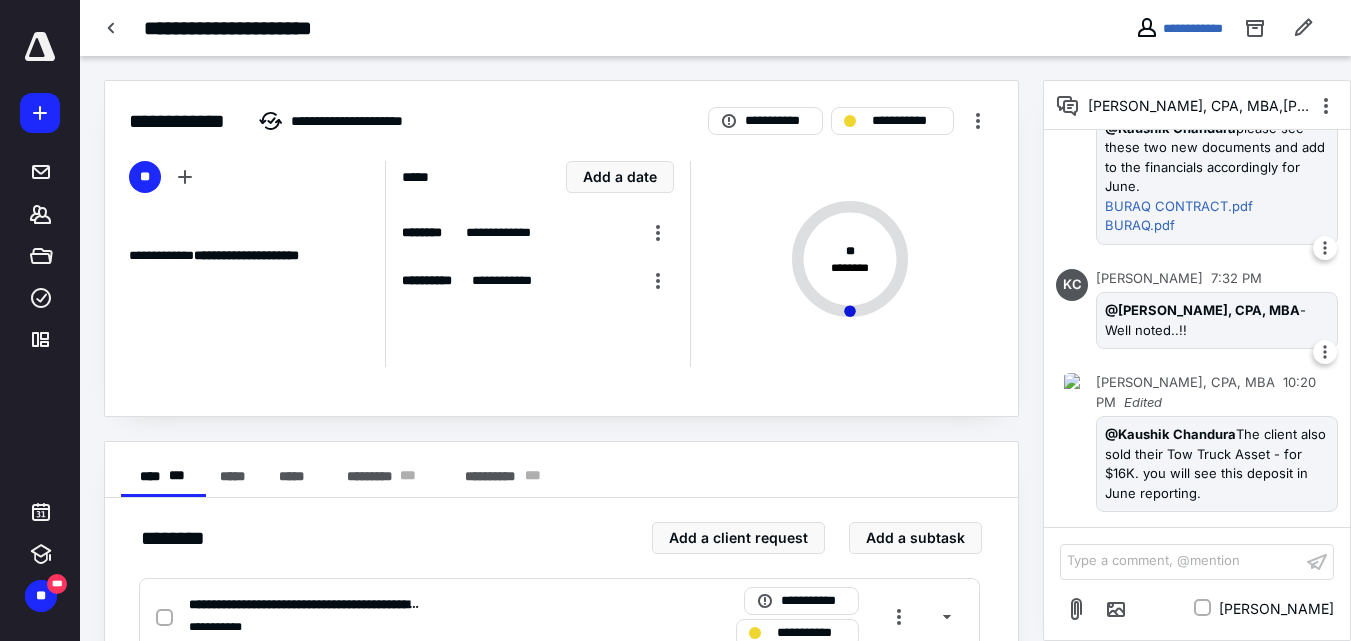 scroll, scrollTop: 0, scrollLeft: 0, axis: both 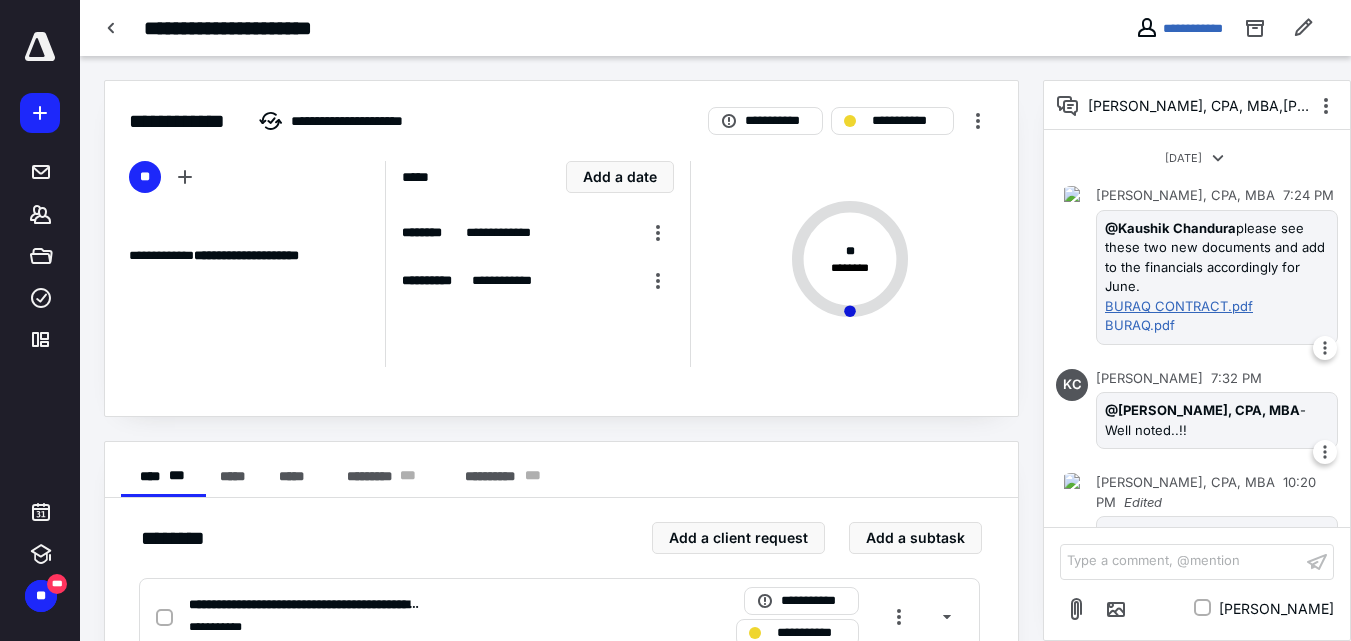 click on "BURAQ CONTRACT.pdf" at bounding box center [1213, 307] 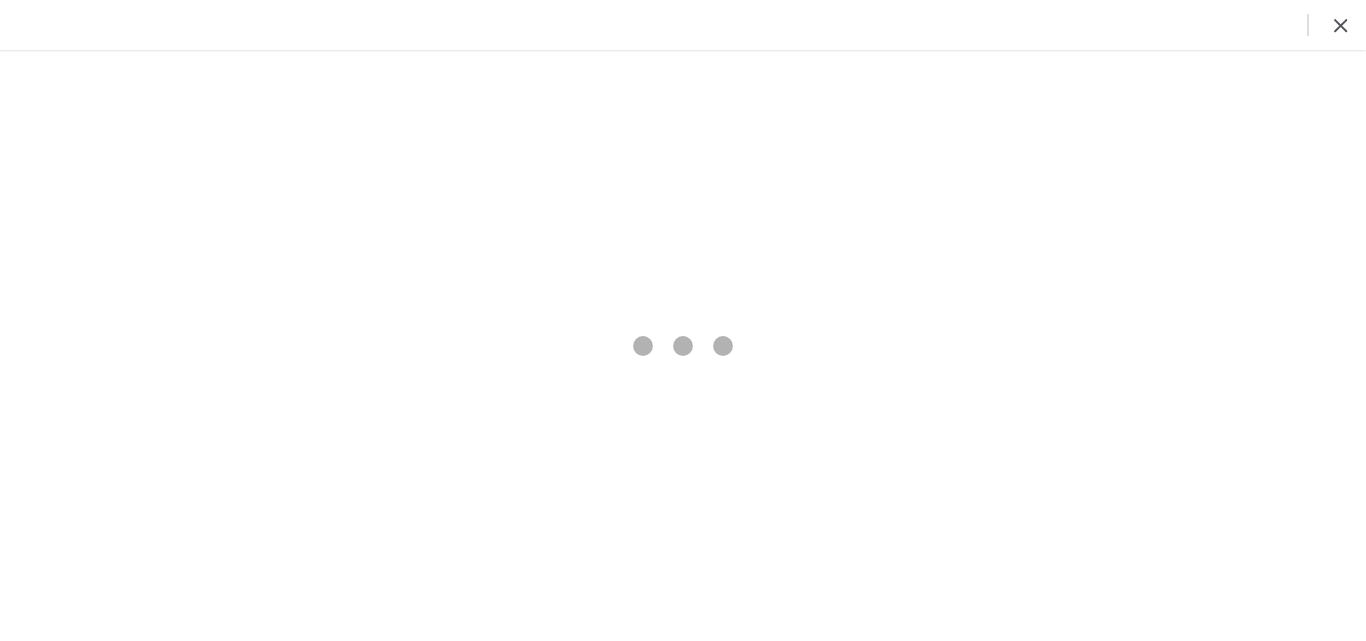 click at bounding box center (1341, 25) 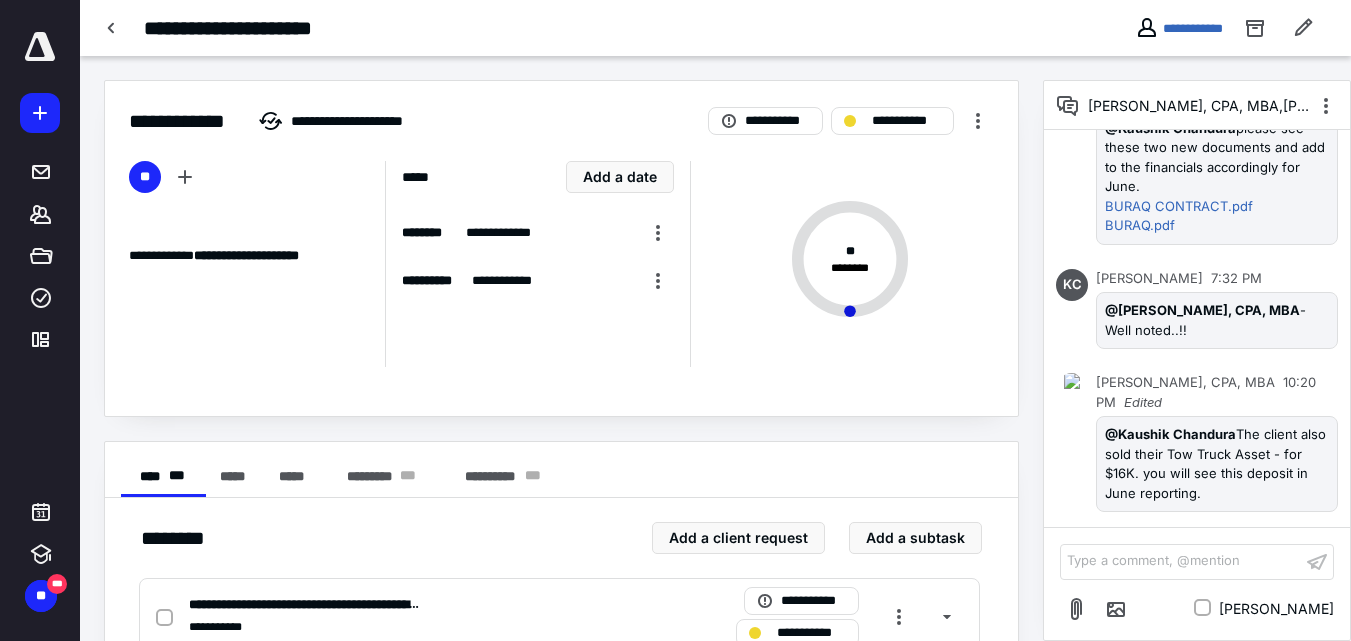 scroll, scrollTop: 268, scrollLeft: 0, axis: vertical 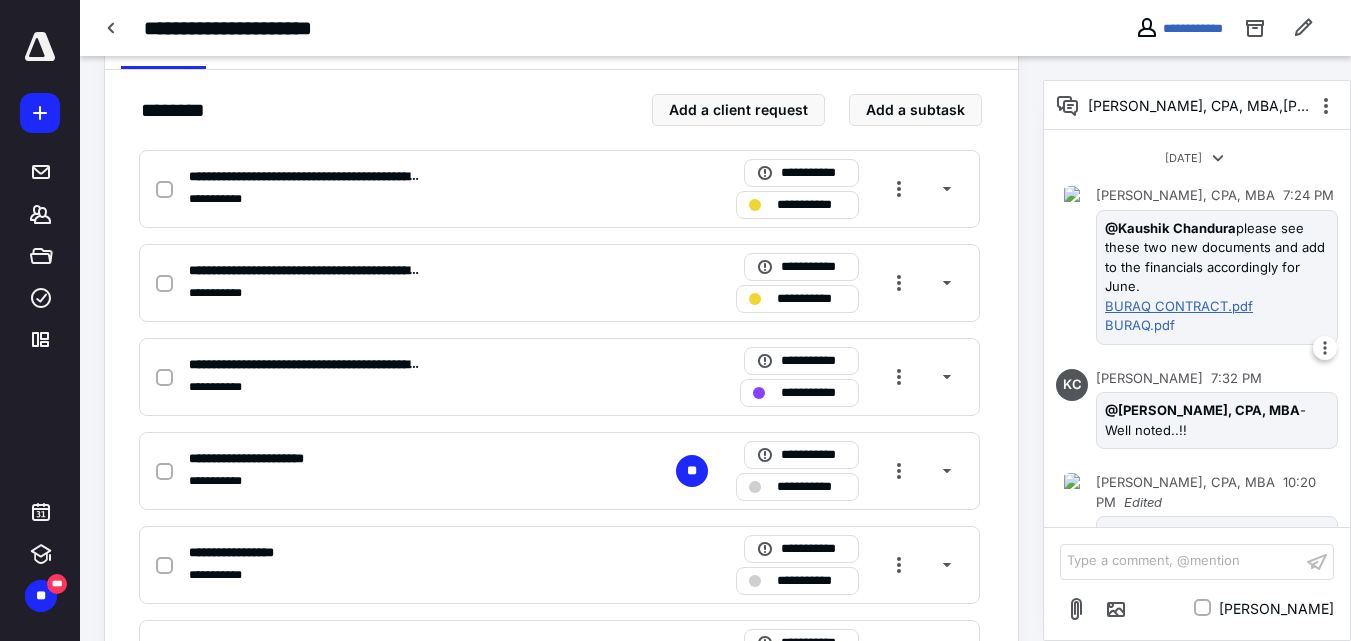 click on "BURAQ CONTRACT.pdf" at bounding box center (1213, 307) 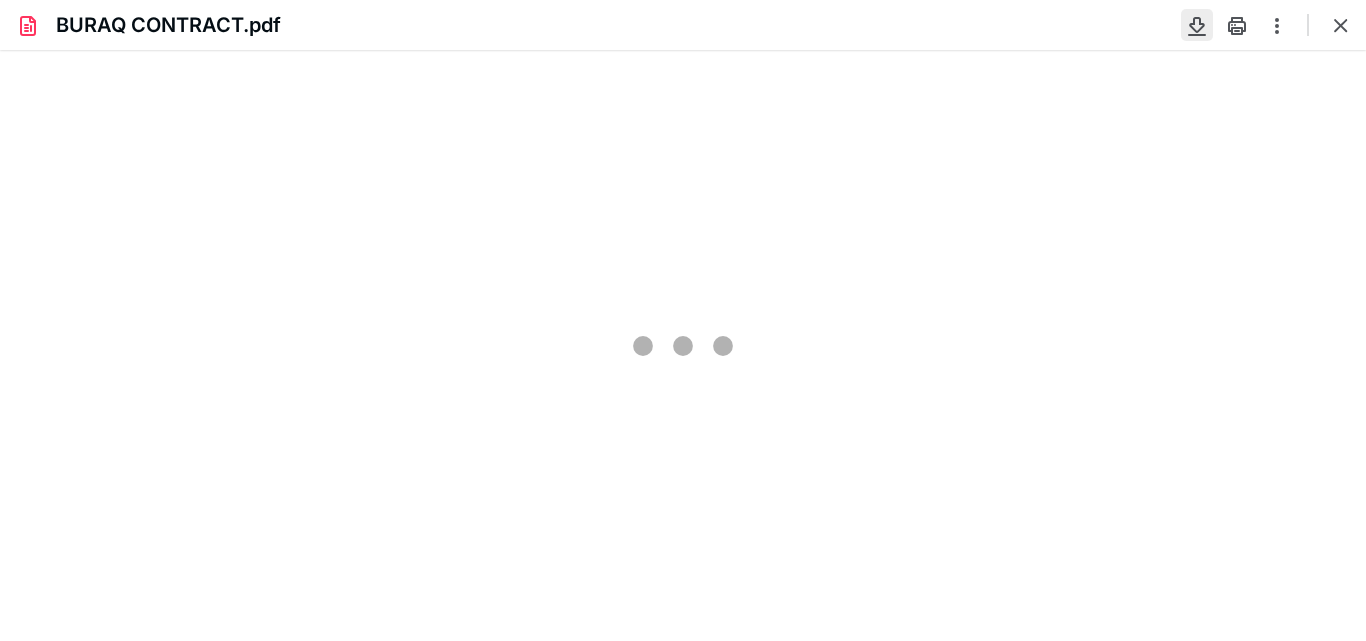 click at bounding box center [1197, 25] 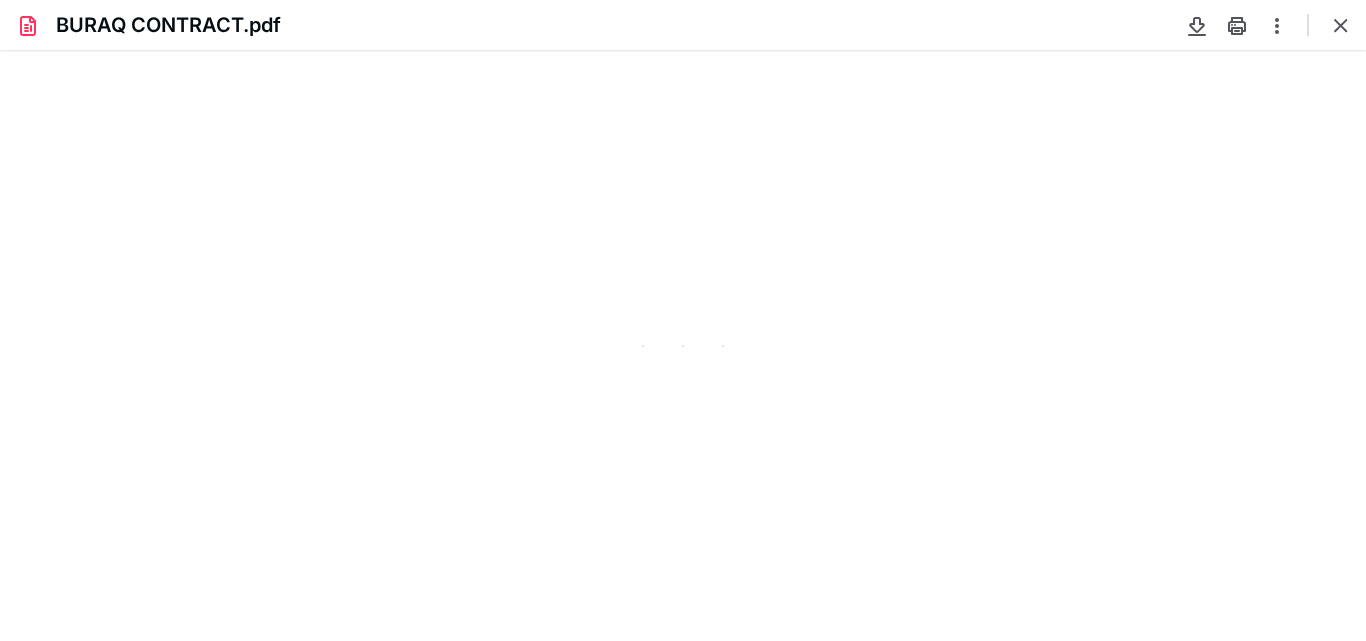 scroll, scrollTop: 0, scrollLeft: 0, axis: both 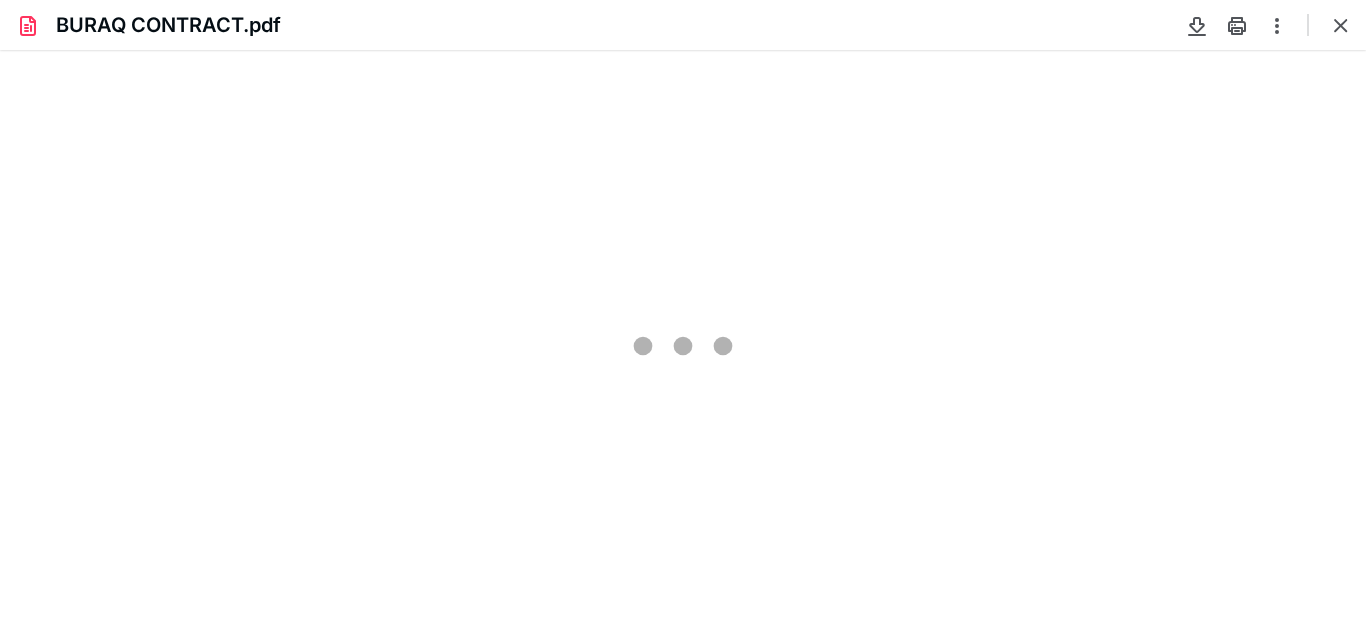 type on "70" 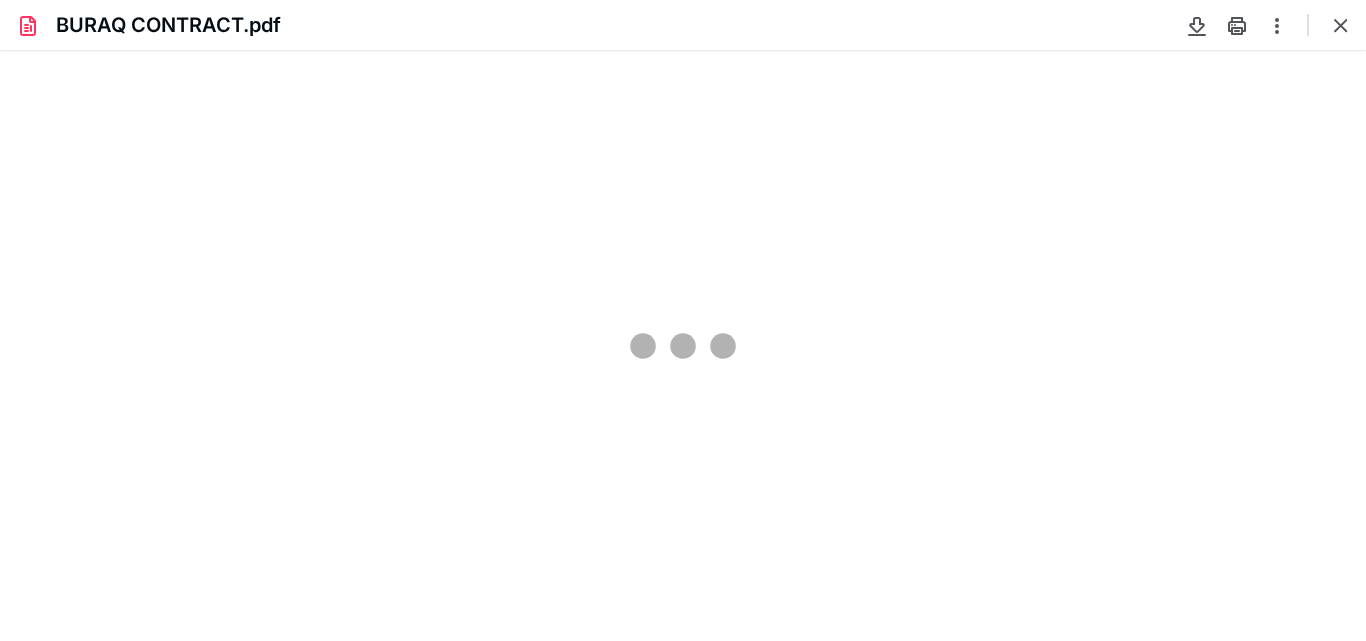 scroll, scrollTop: 39, scrollLeft: 0, axis: vertical 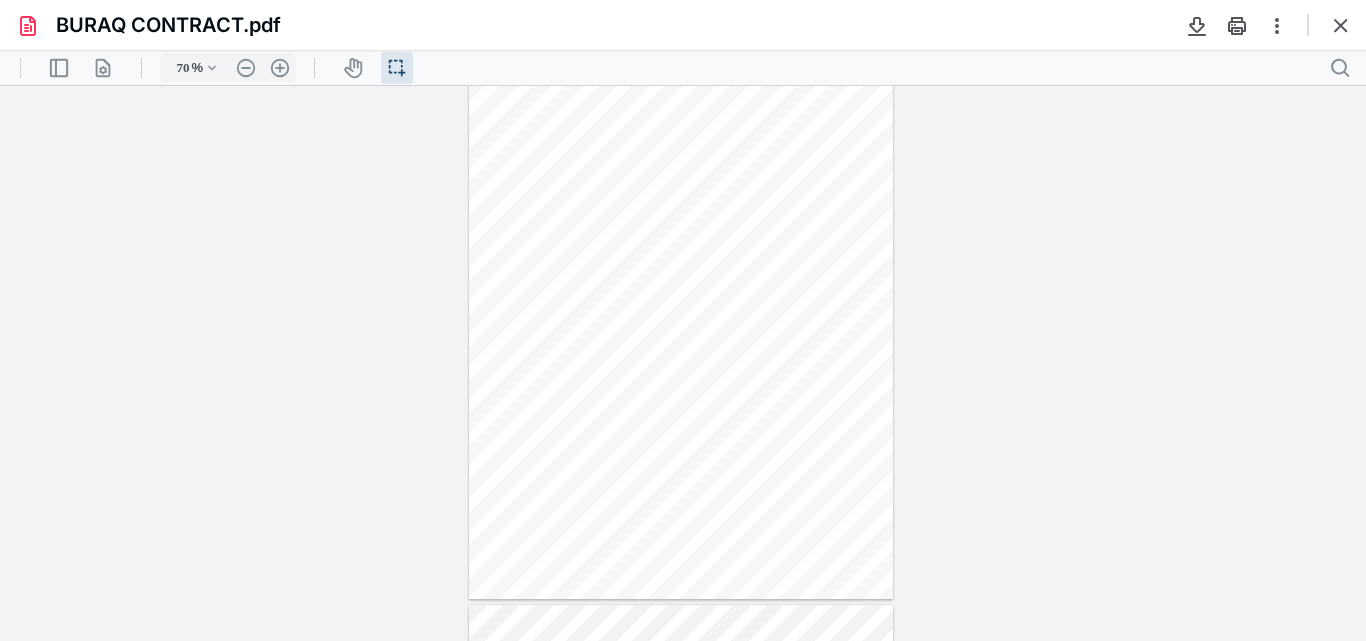 drag, startPoint x: 1061, startPoint y: 238, endPoint x: 864, endPoint y: 208, distance: 199.27118 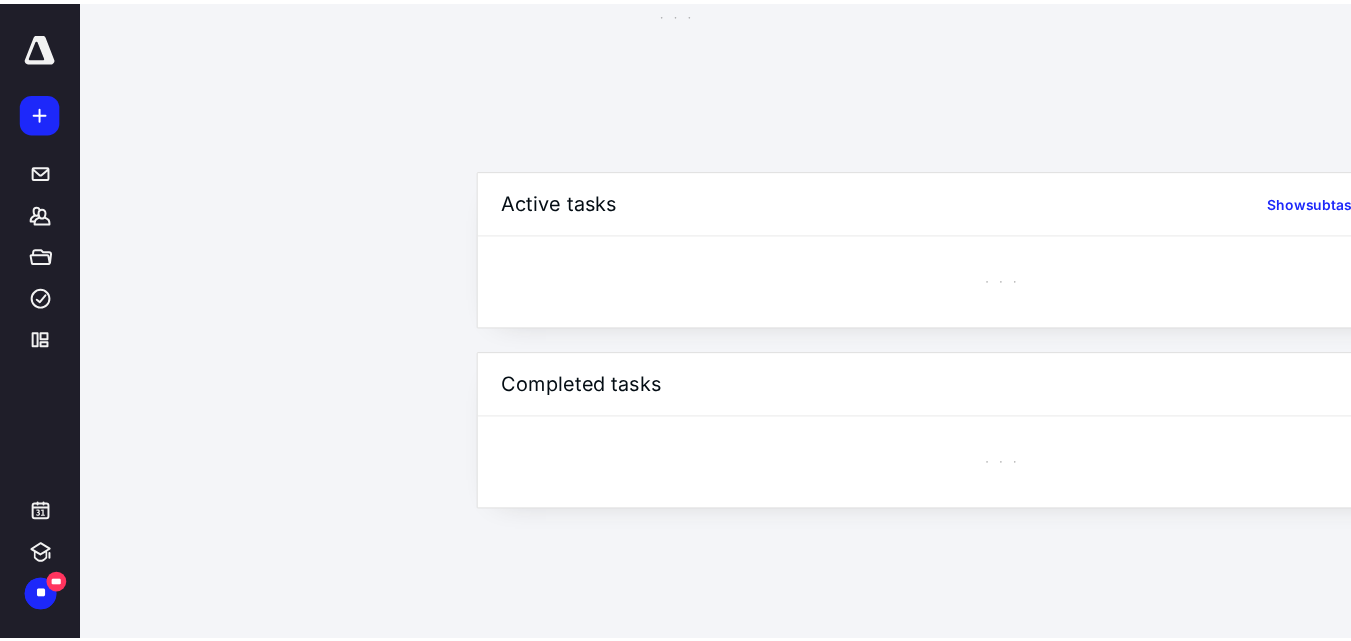 scroll, scrollTop: 0, scrollLeft: 0, axis: both 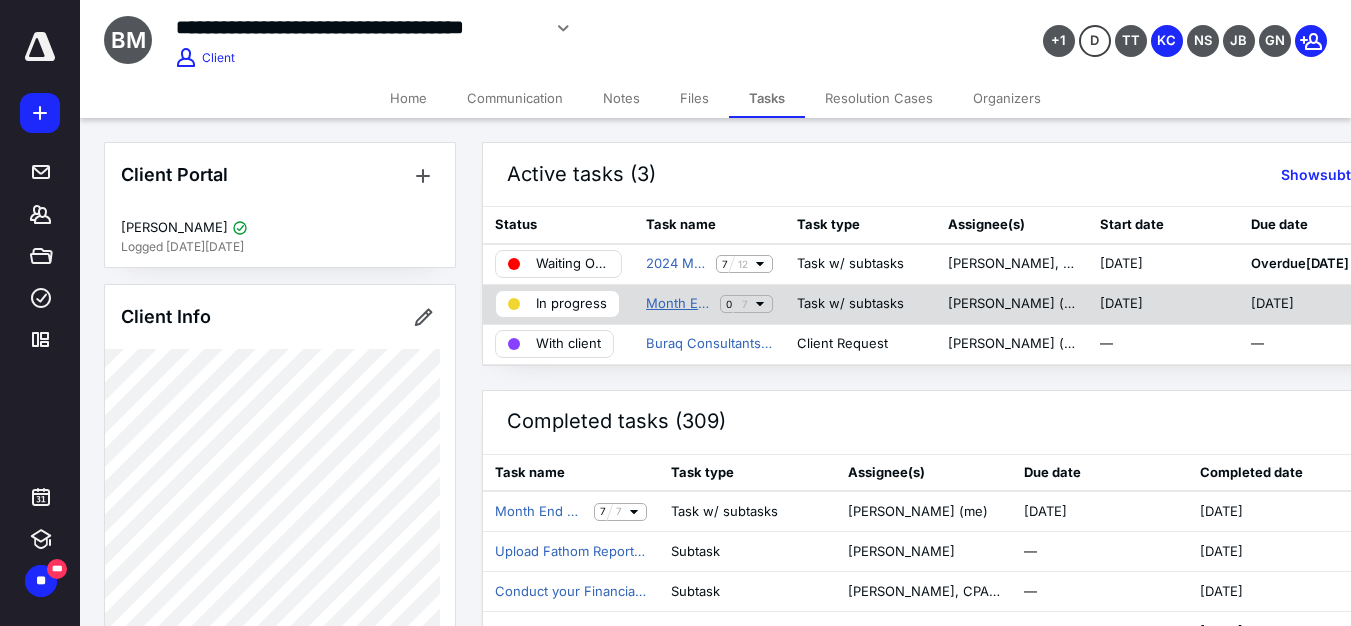 click on "Month End Close - DSP" at bounding box center [679, 304] 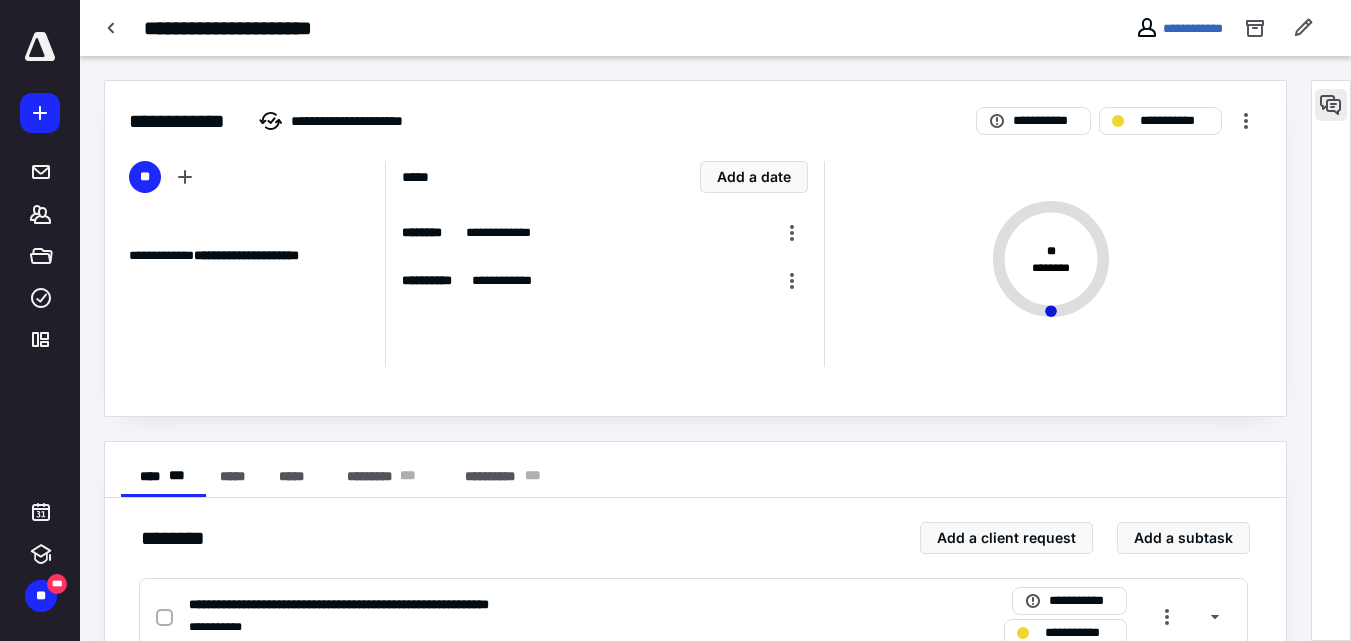 click at bounding box center (1331, 105) 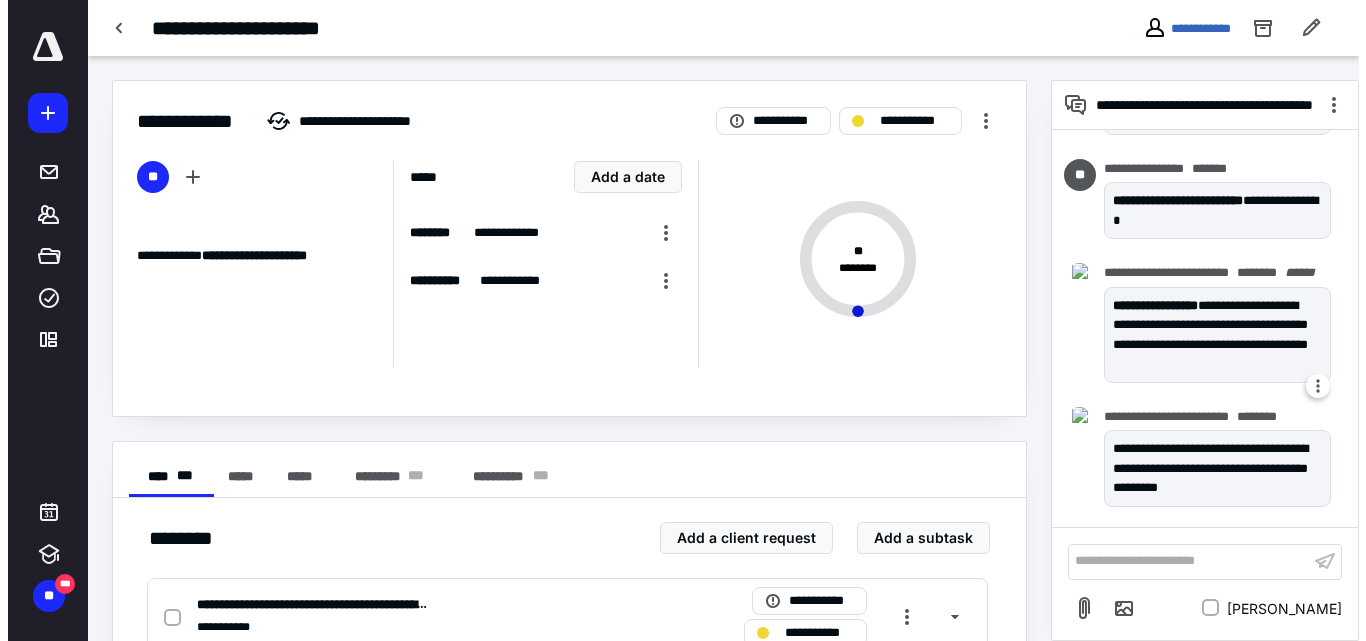 scroll, scrollTop: 0, scrollLeft: 0, axis: both 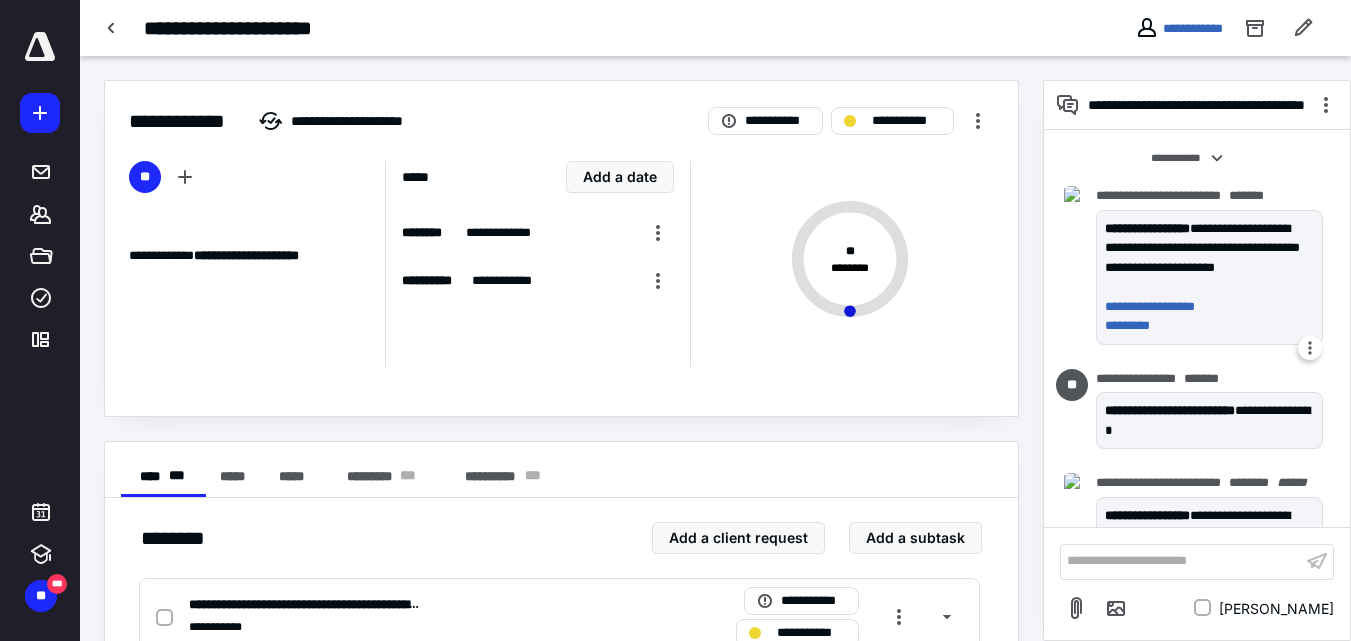 click on "*********" at bounding box center [1205, 326] 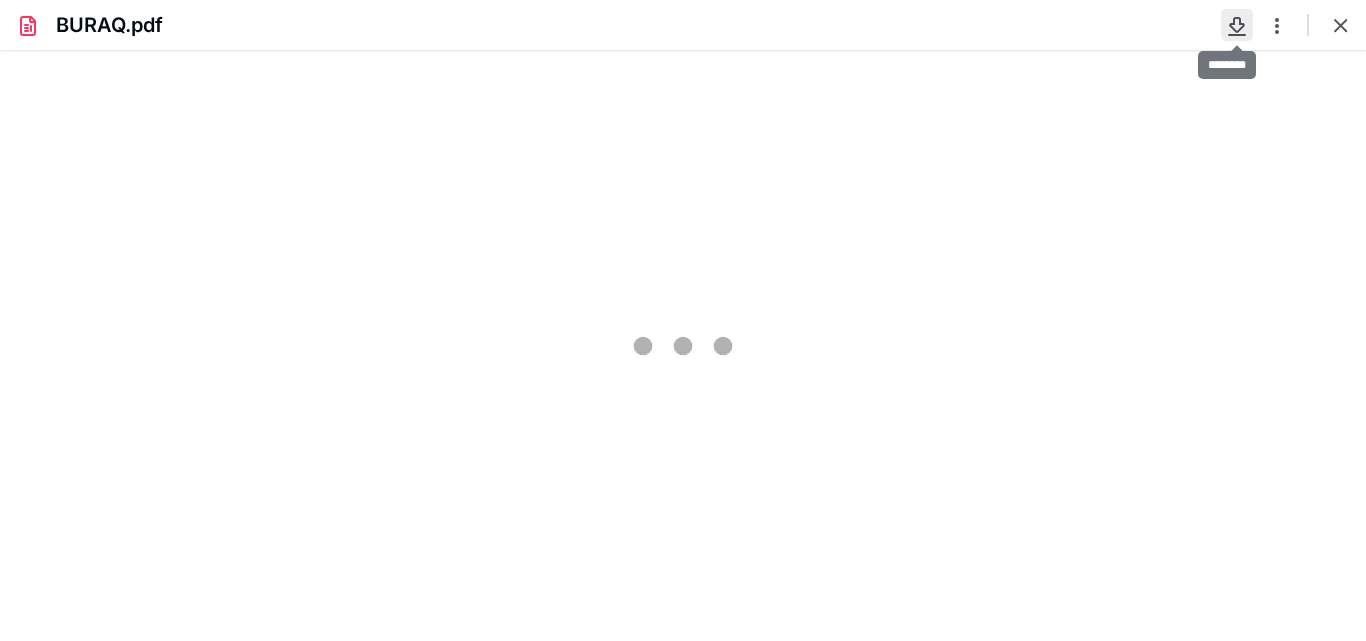 click at bounding box center (1237, 25) 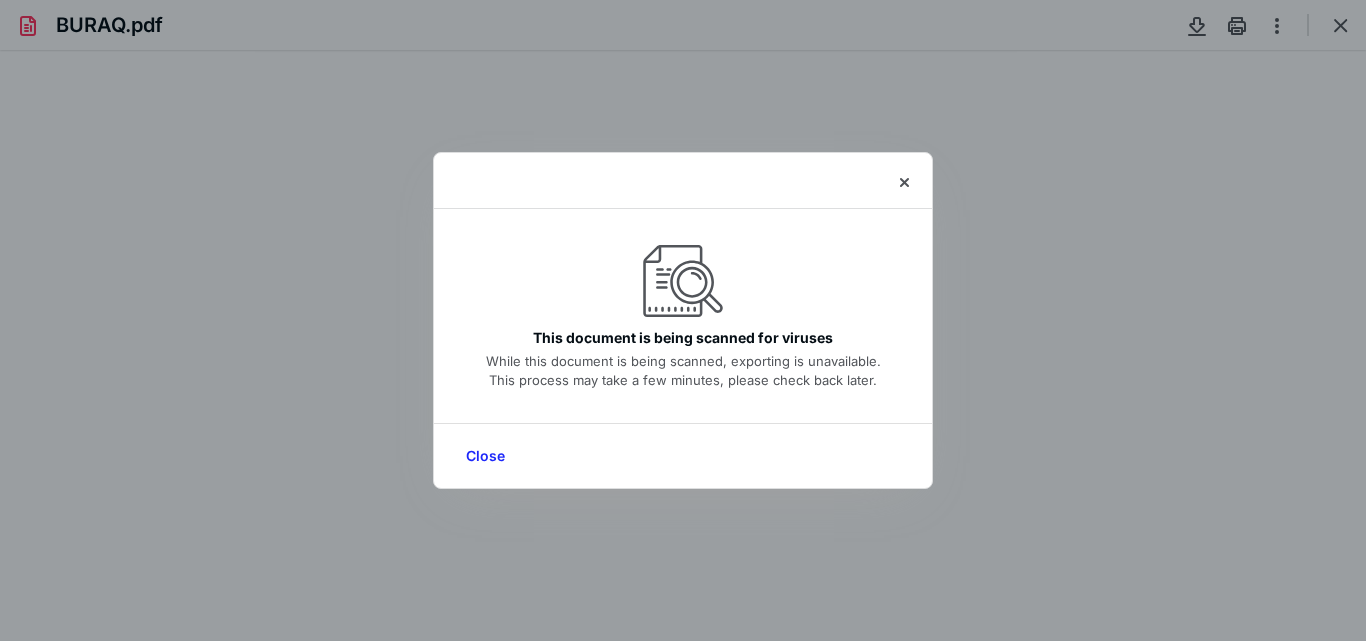 scroll, scrollTop: 0, scrollLeft: 0, axis: both 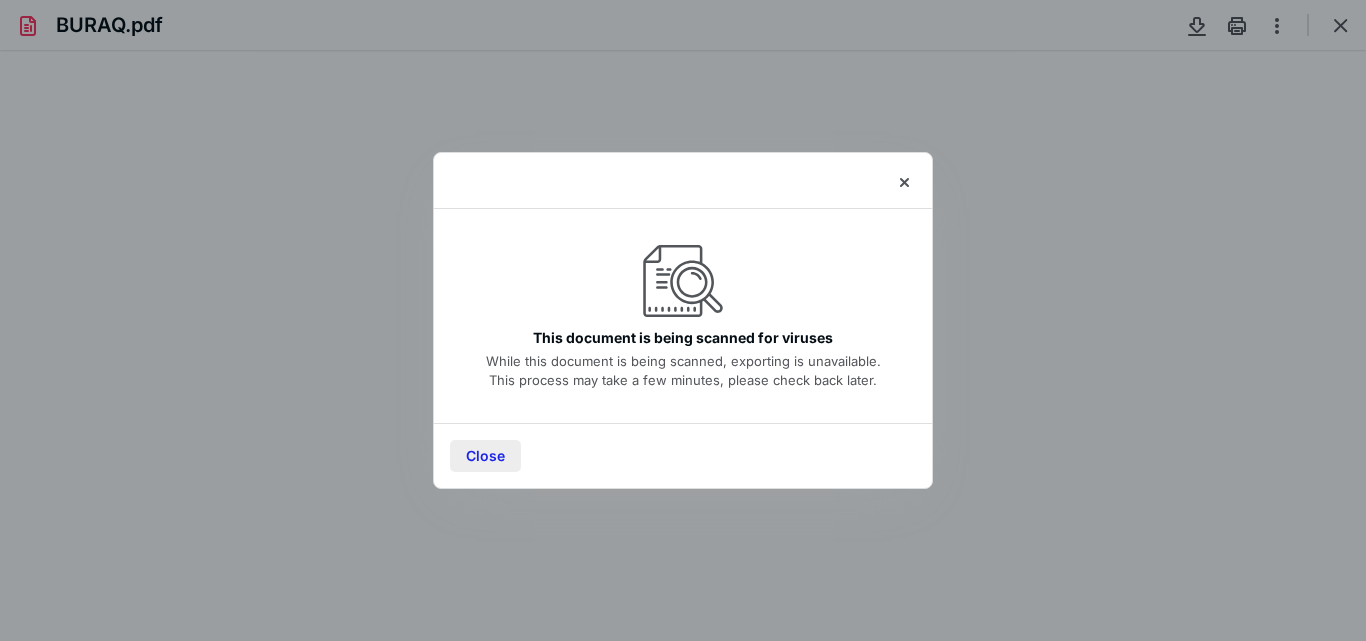 click on "Close" at bounding box center (485, 456) 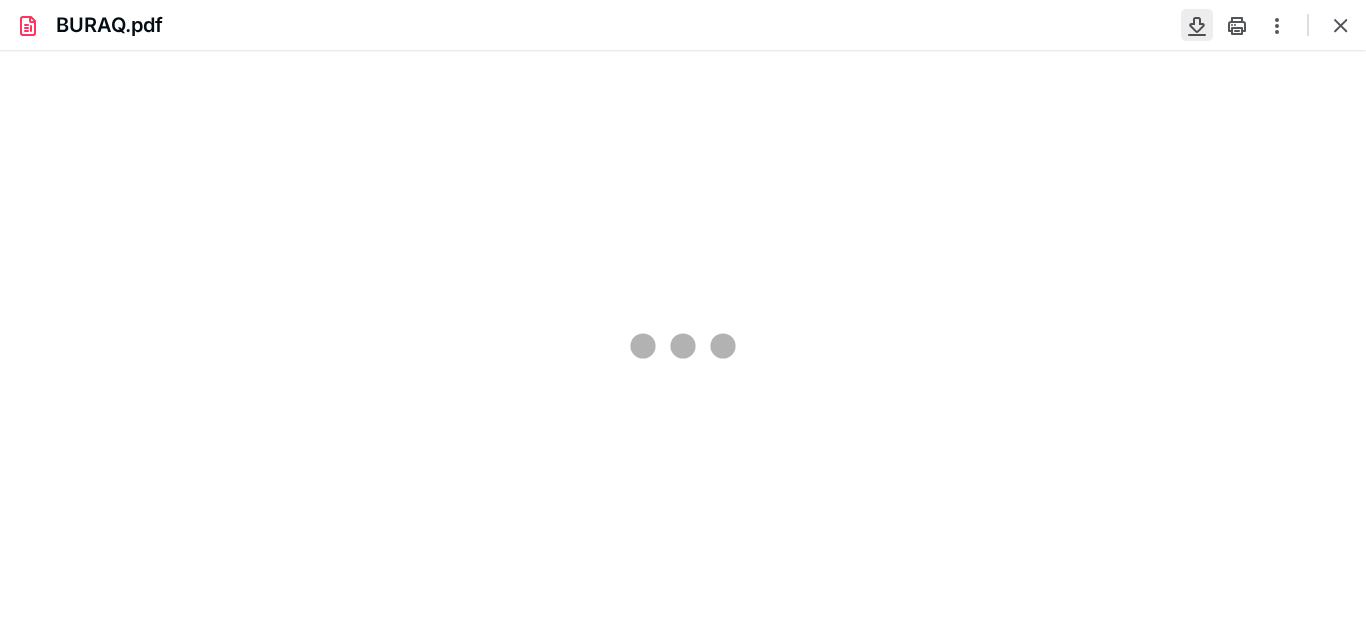 click at bounding box center (1197, 25) 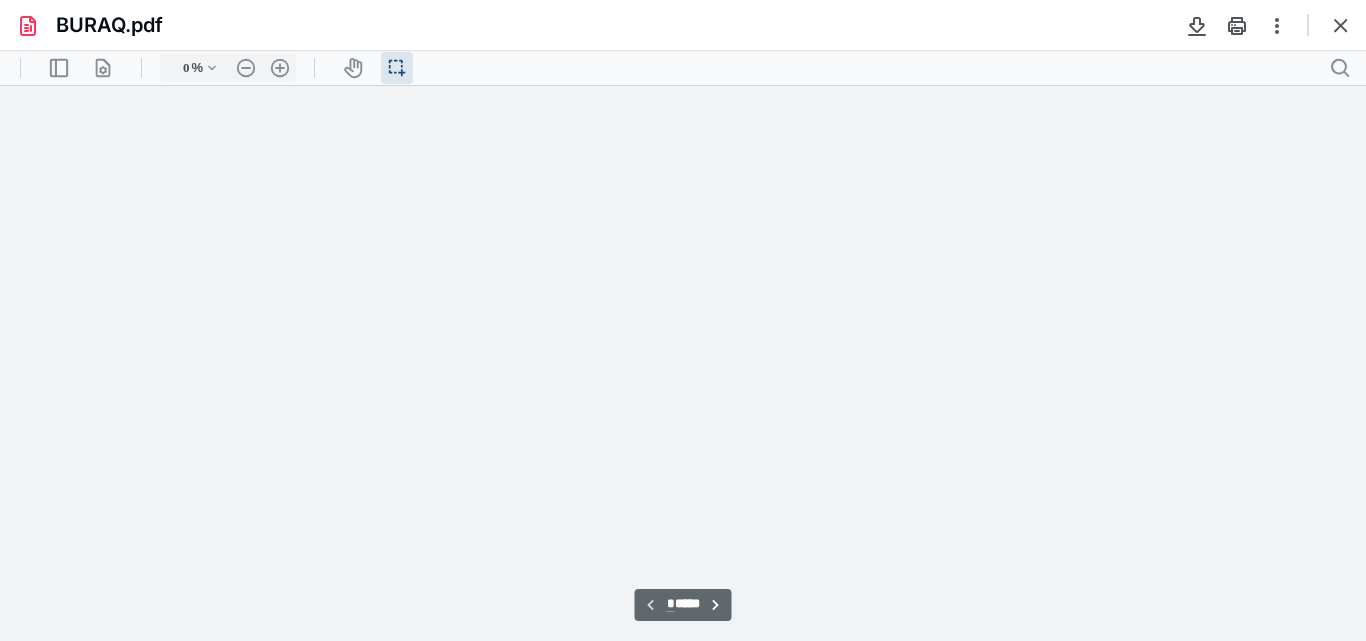 type on "70" 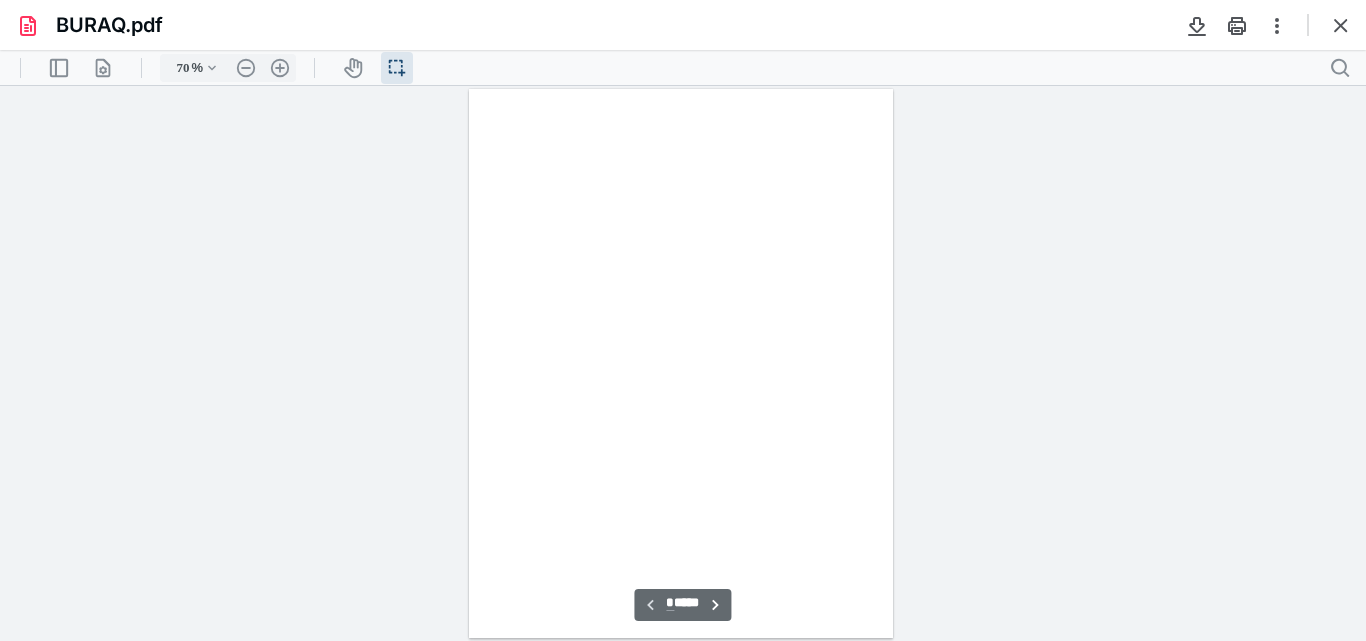 scroll, scrollTop: 39, scrollLeft: 0, axis: vertical 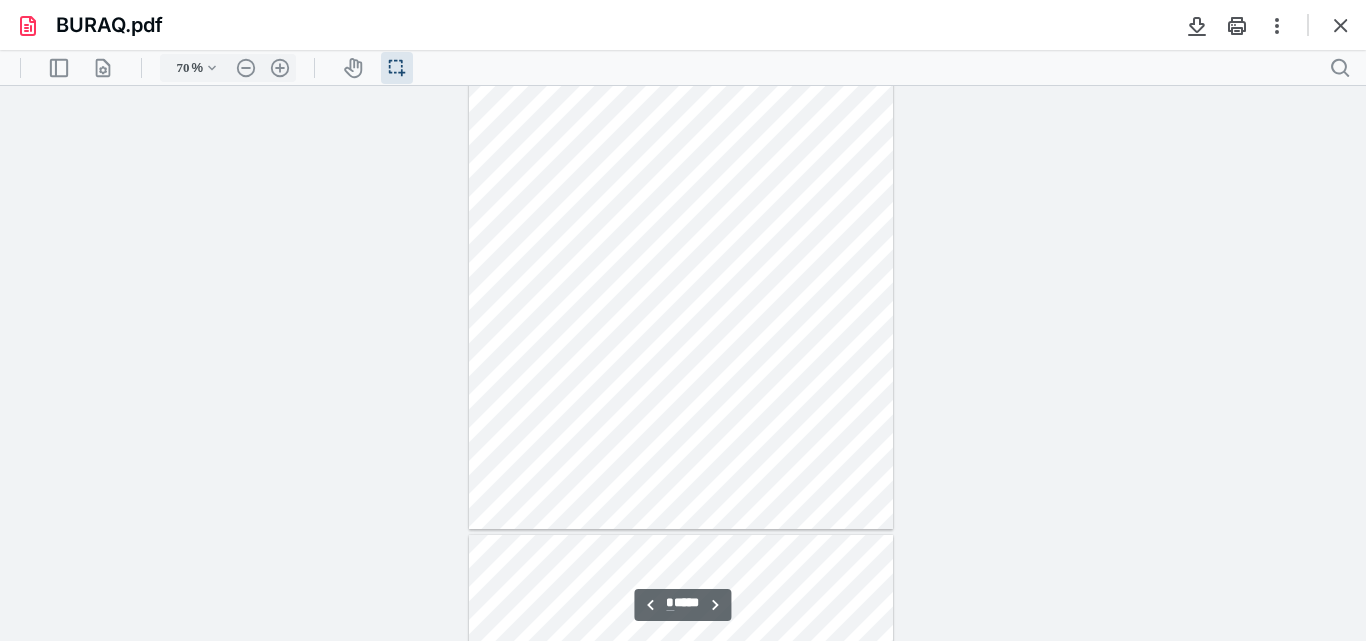 type on "*" 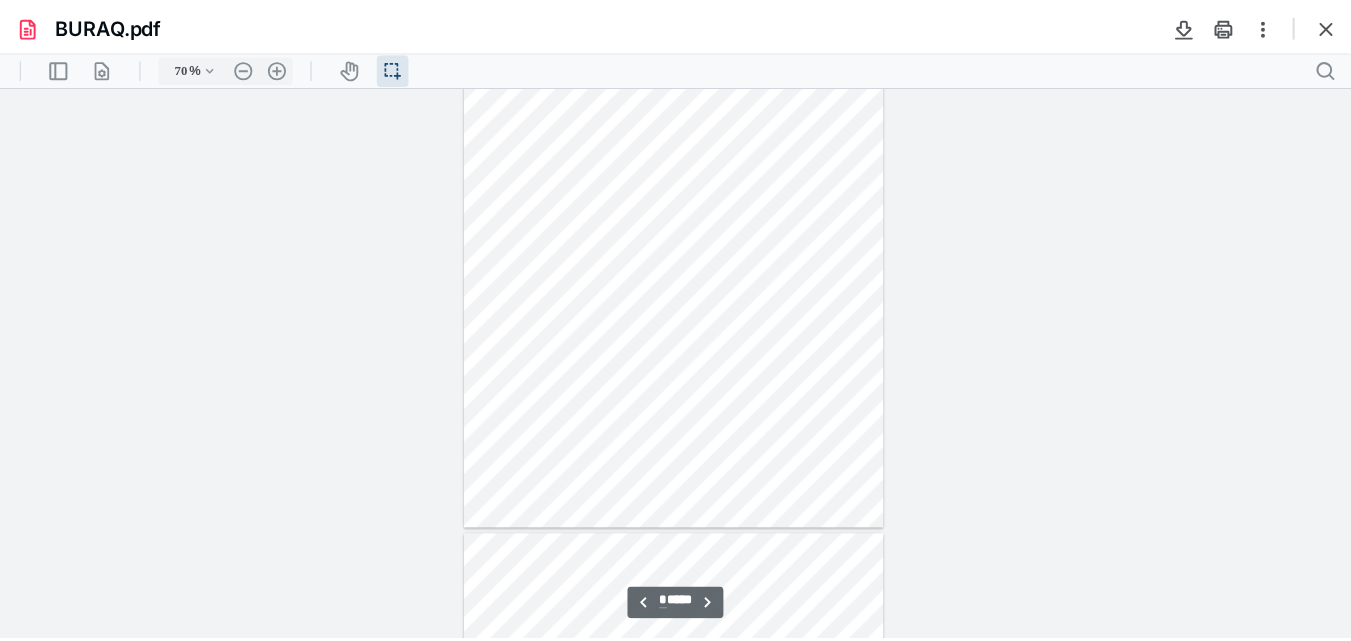 scroll, scrollTop: 3839, scrollLeft: 0, axis: vertical 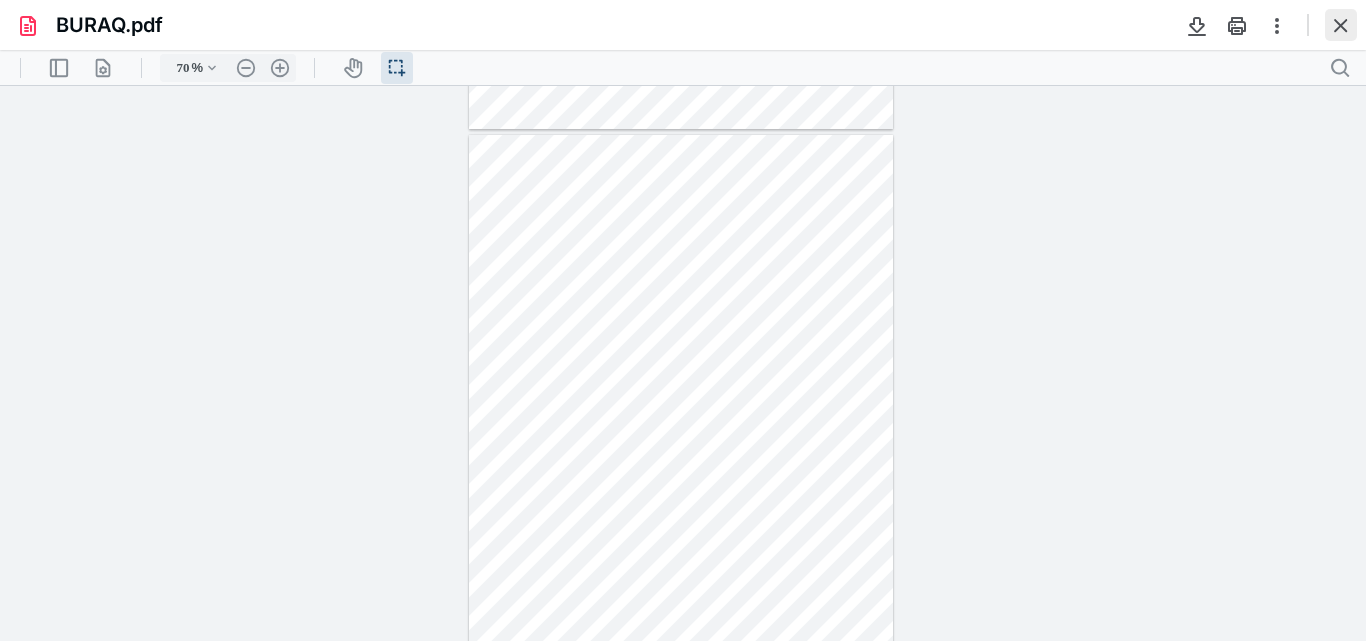 click at bounding box center [1341, 25] 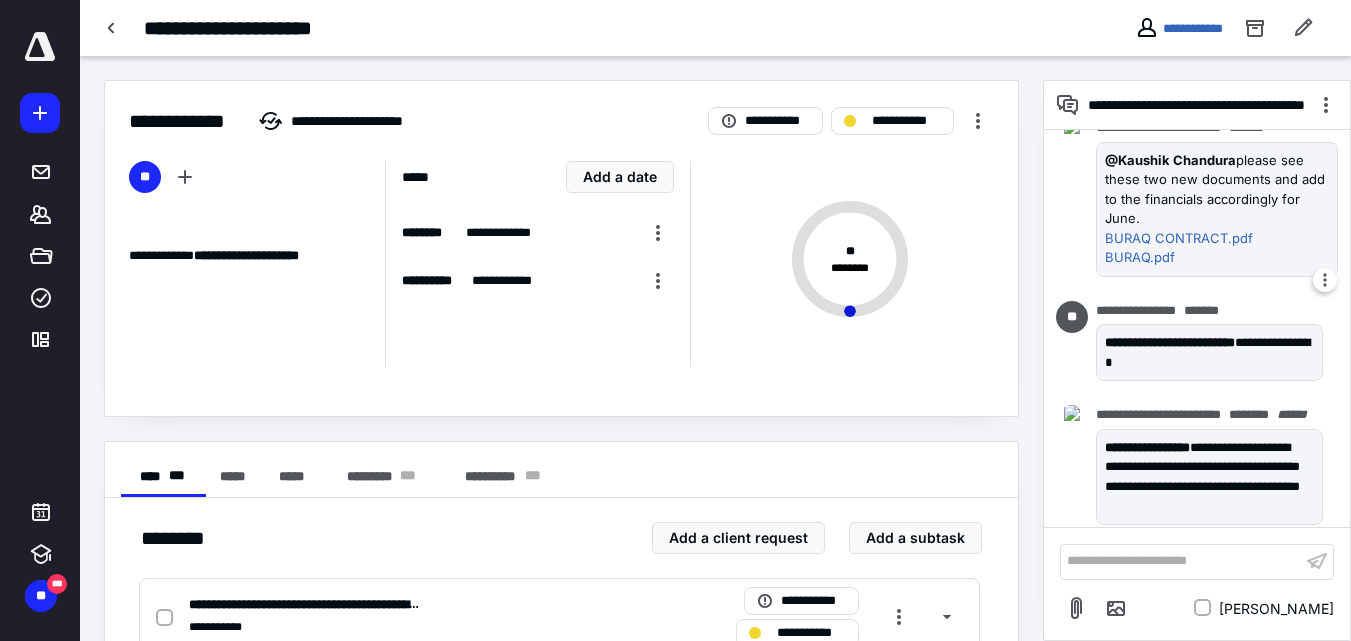 scroll, scrollTop: 268, scrollLeft: 0, axis: vertical 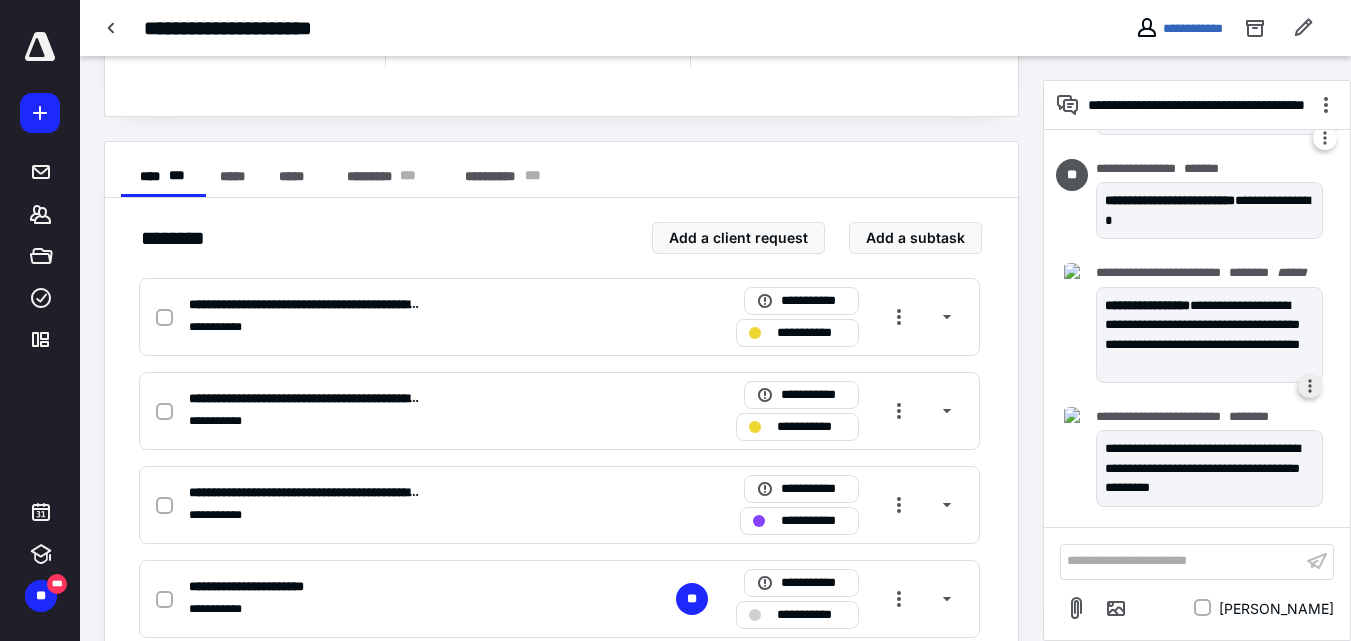 click at bounding box center [1310, 386] 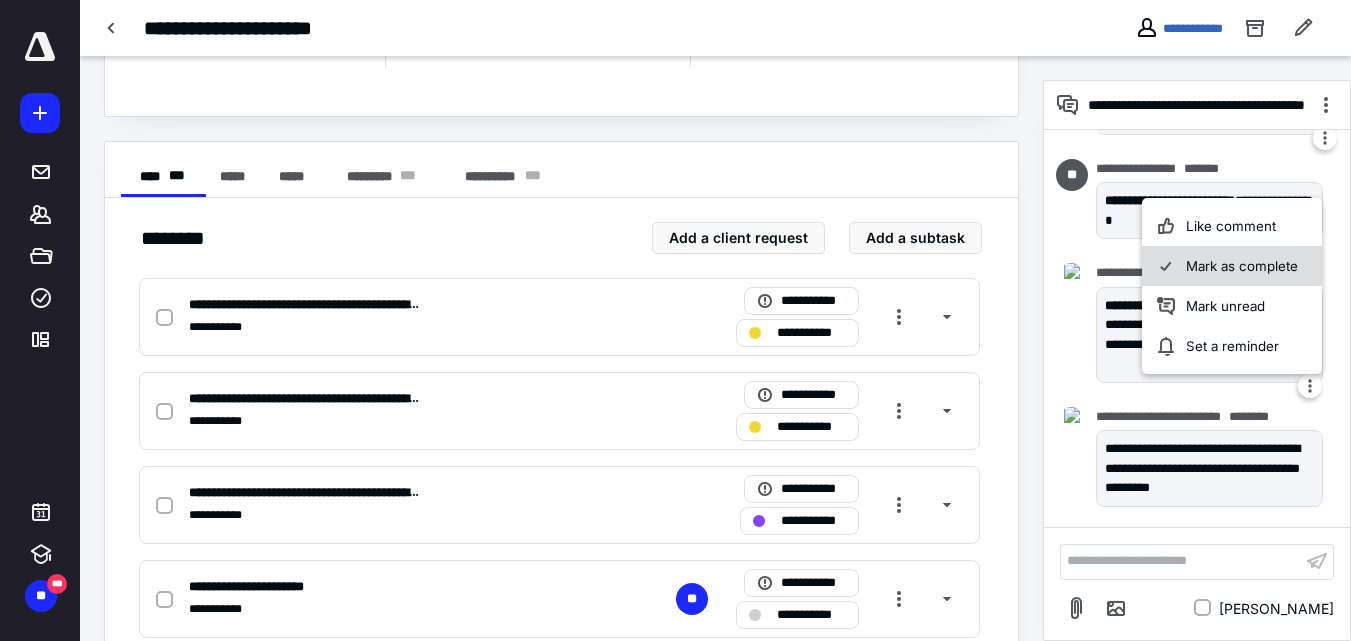 click on "Mark as complete" at bounding box center [1232, 266] 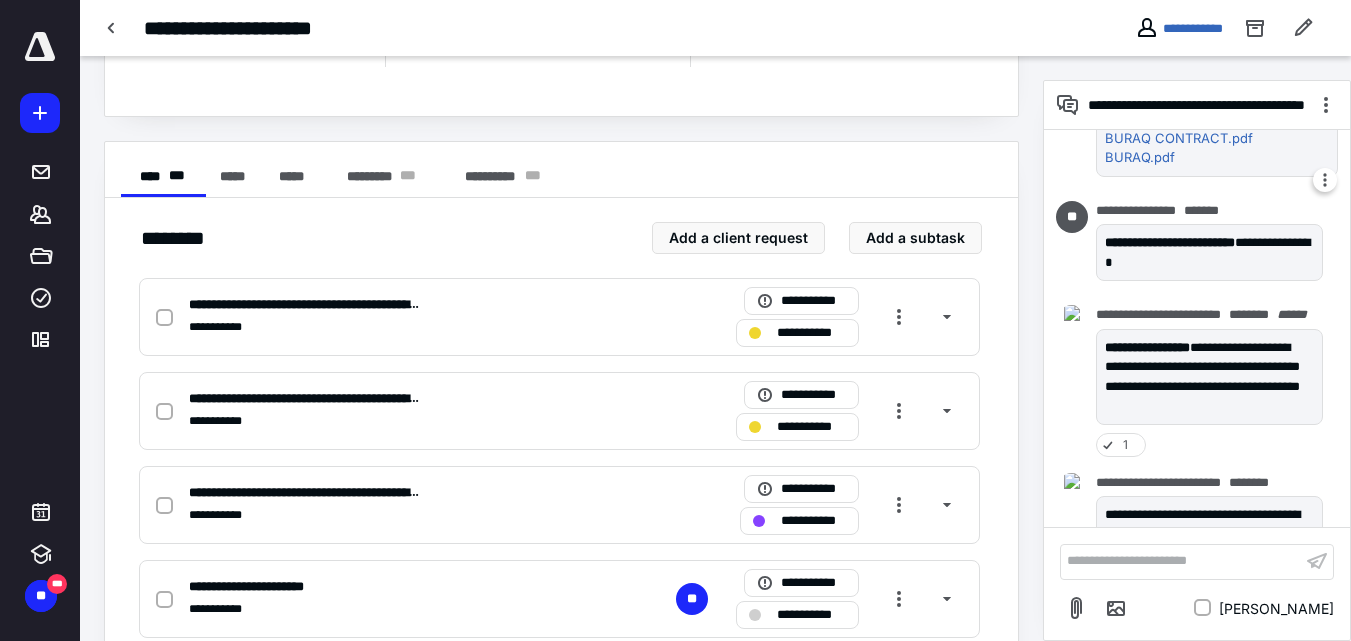scroll, scrollTop: 68, scrollLeft: 0, axis: vertical 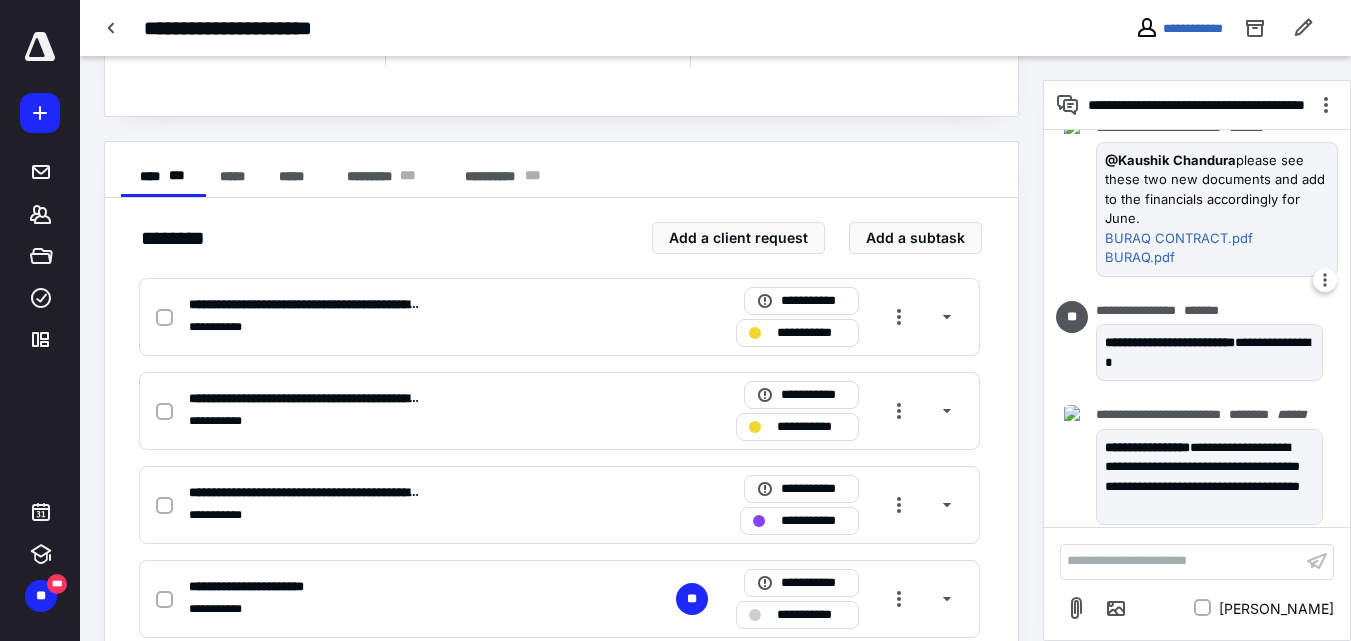 drag, startPoint x: 1239, startPoint y: 259, endPoint x: 1237, endPoint y: 287, distance: 28.071337 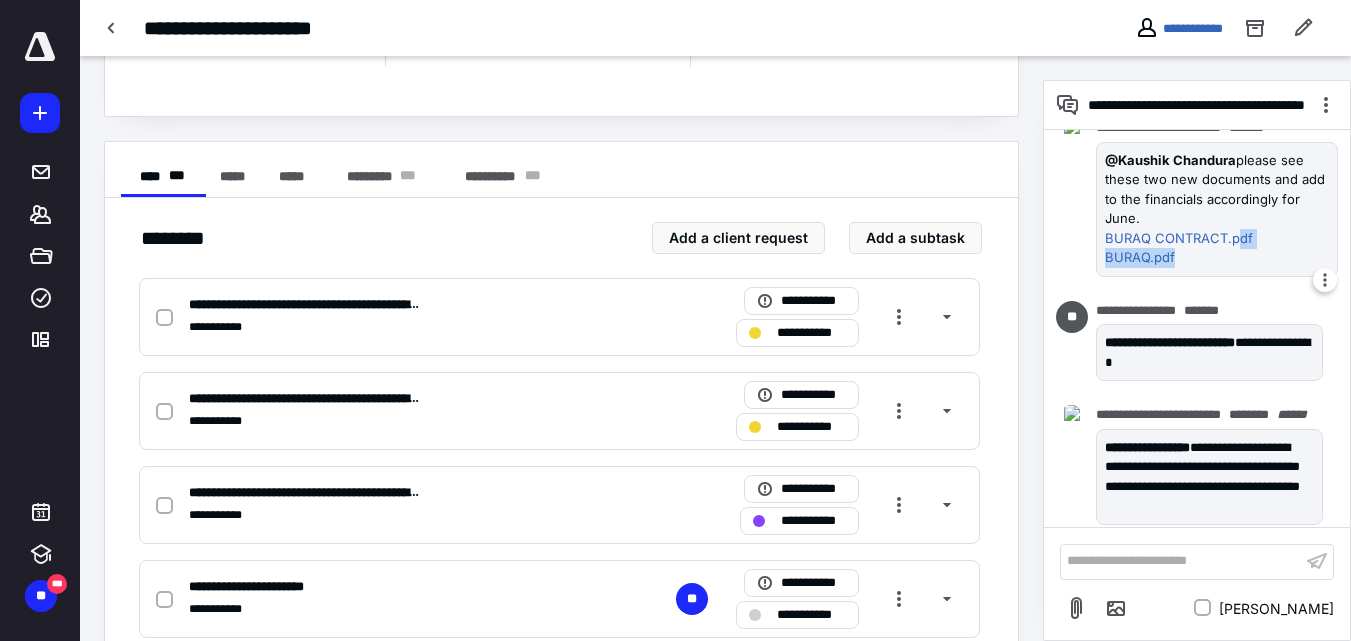 scroll, scrollTop: 0, scrollLeft: 0, axis: both 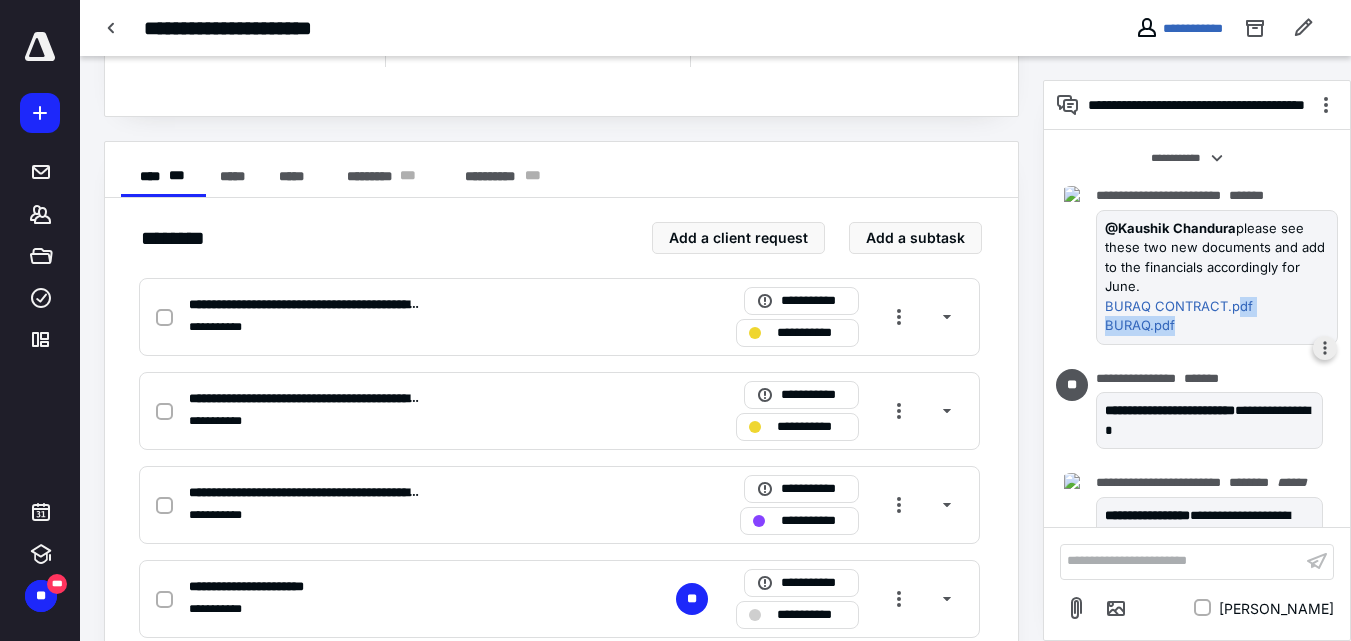 click at bounding box center (1325, 348) 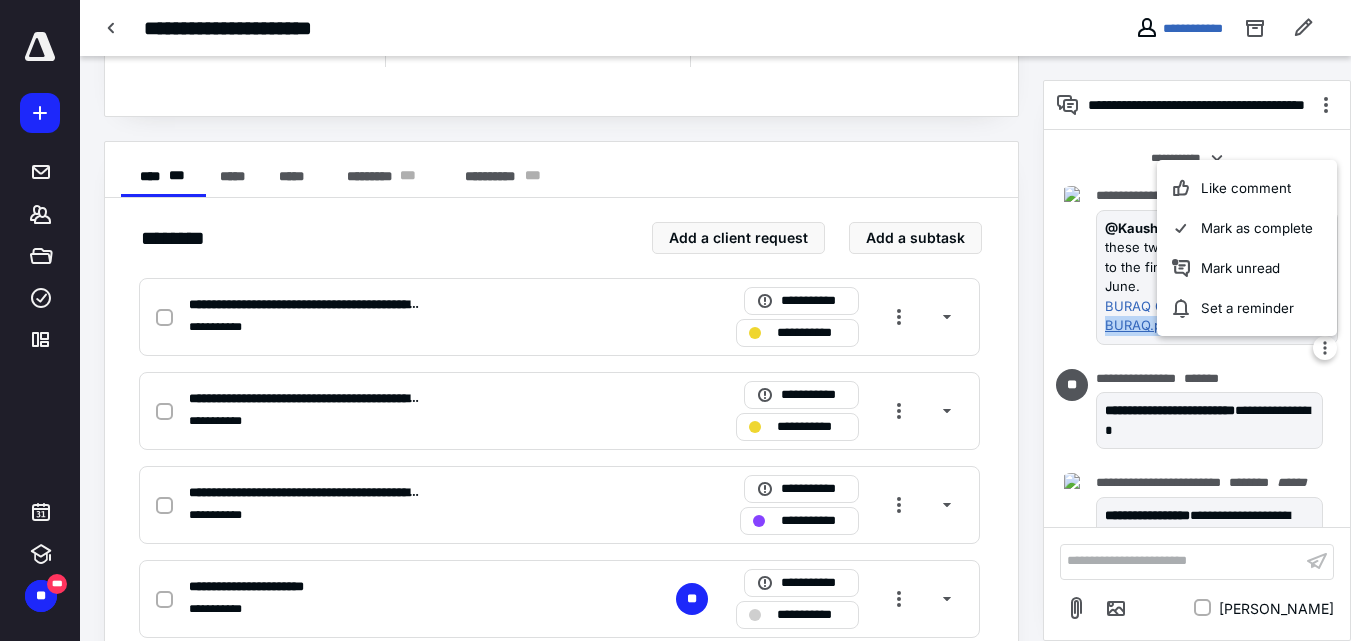 drag, startPoint x: 1218, startPoint y: 254, endPoint x: 1226, endPoint y: 341, distance: 87.36704 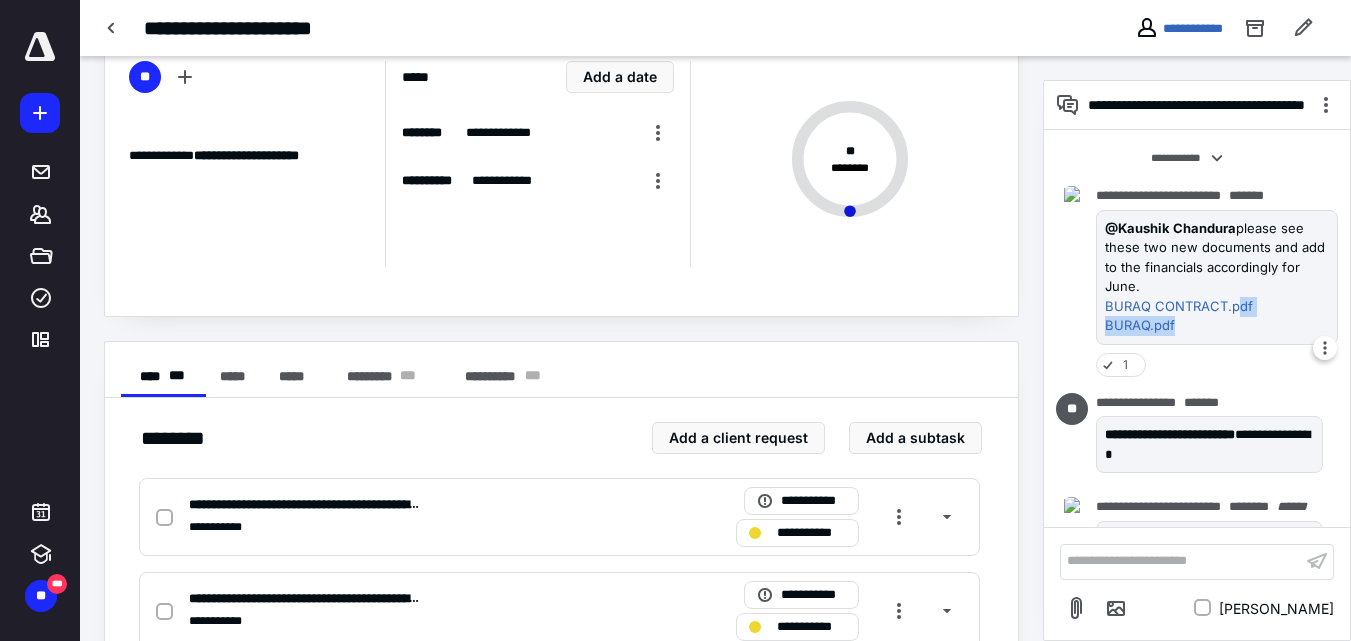 scroll, scrollTop: 0, scrollLeft: 0, axis: both 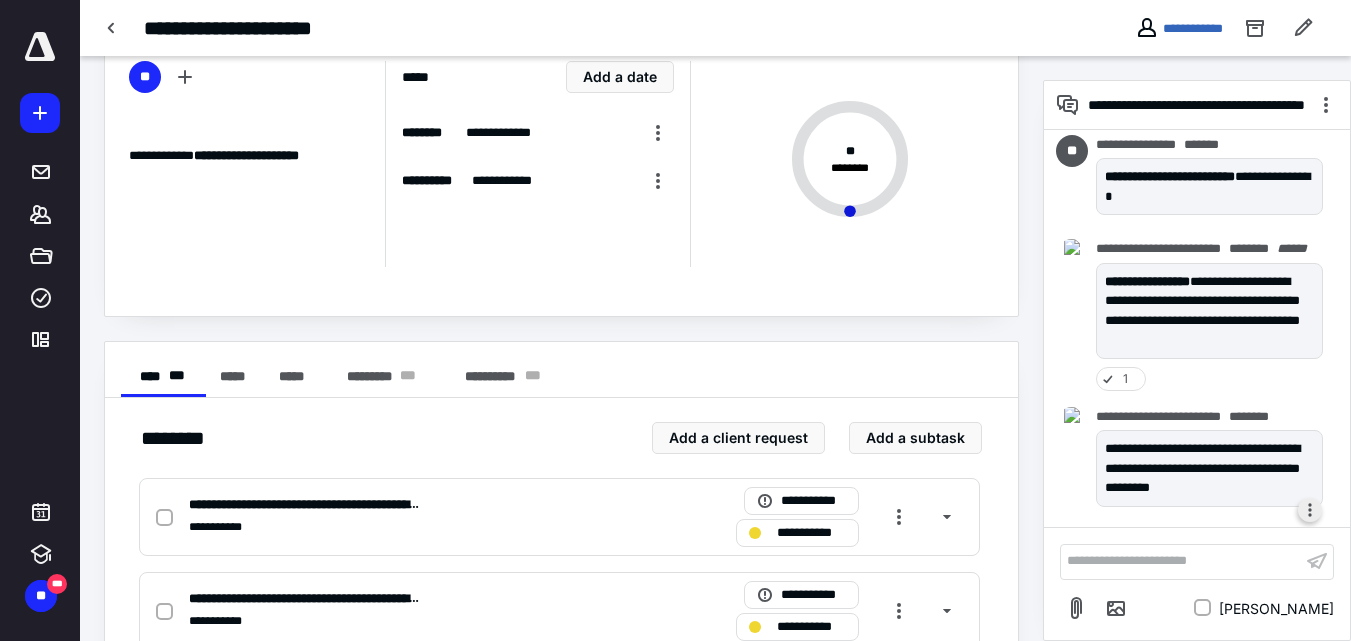 click at bounding box center [1310, 510] 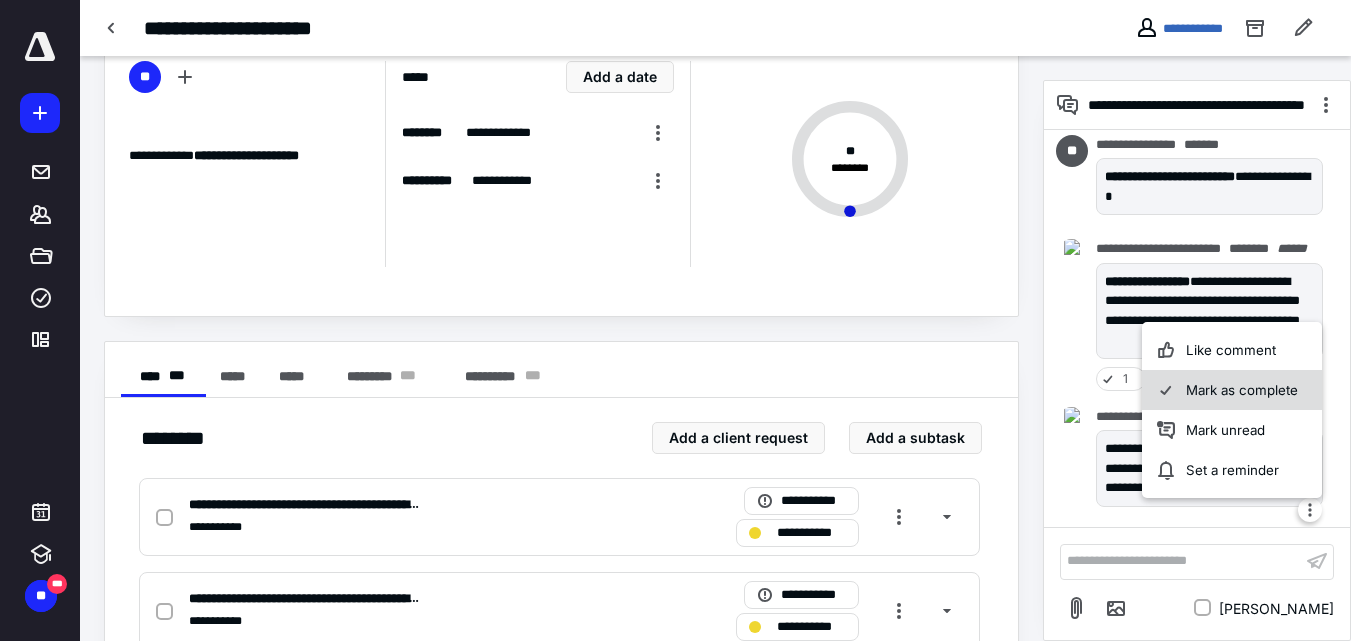 click on "Mark as complete" at bounding box center (1232, 390) 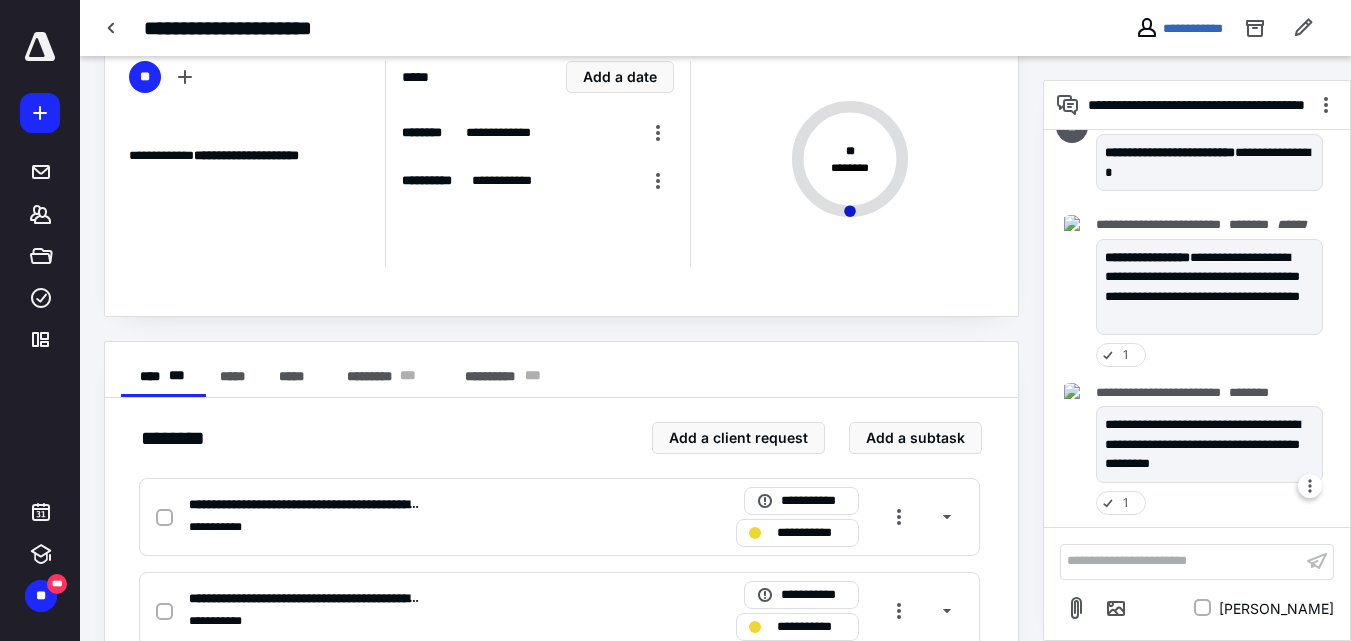 scroll, scrollTop: 340, scrollLeft: 0, axis: vertical 